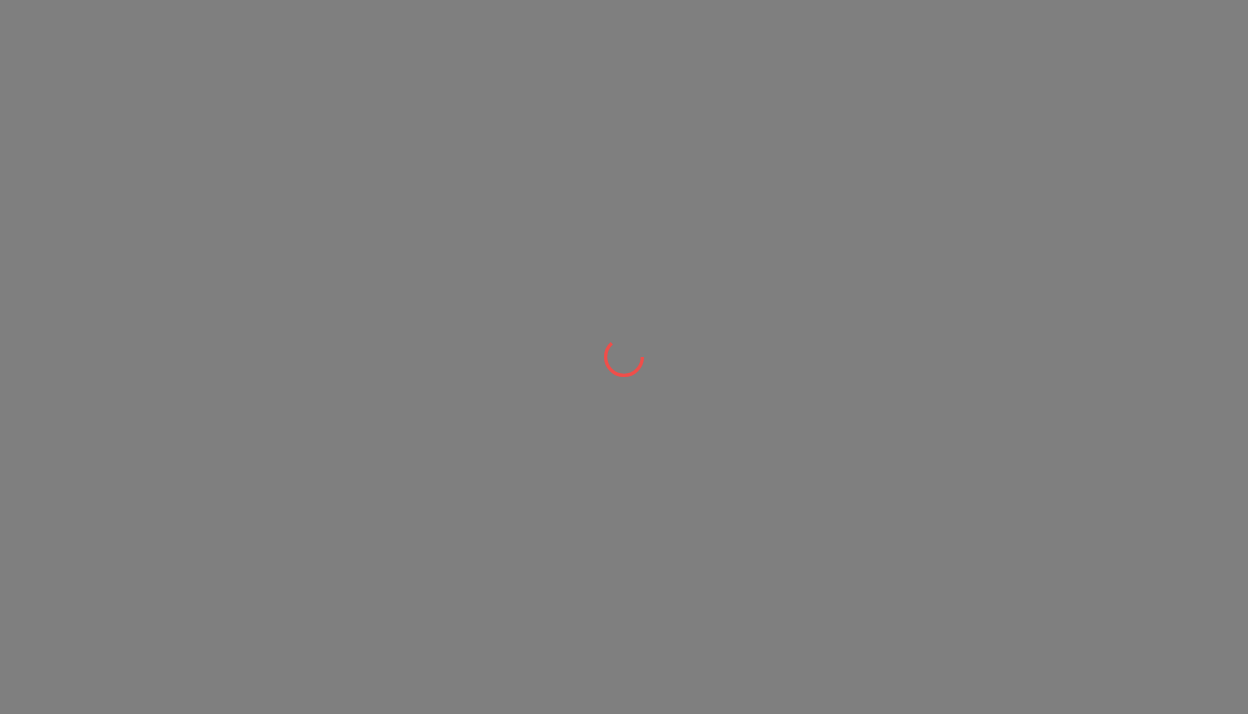 scroll, scrollTop: 0, scrollLeft: 0, axis: both 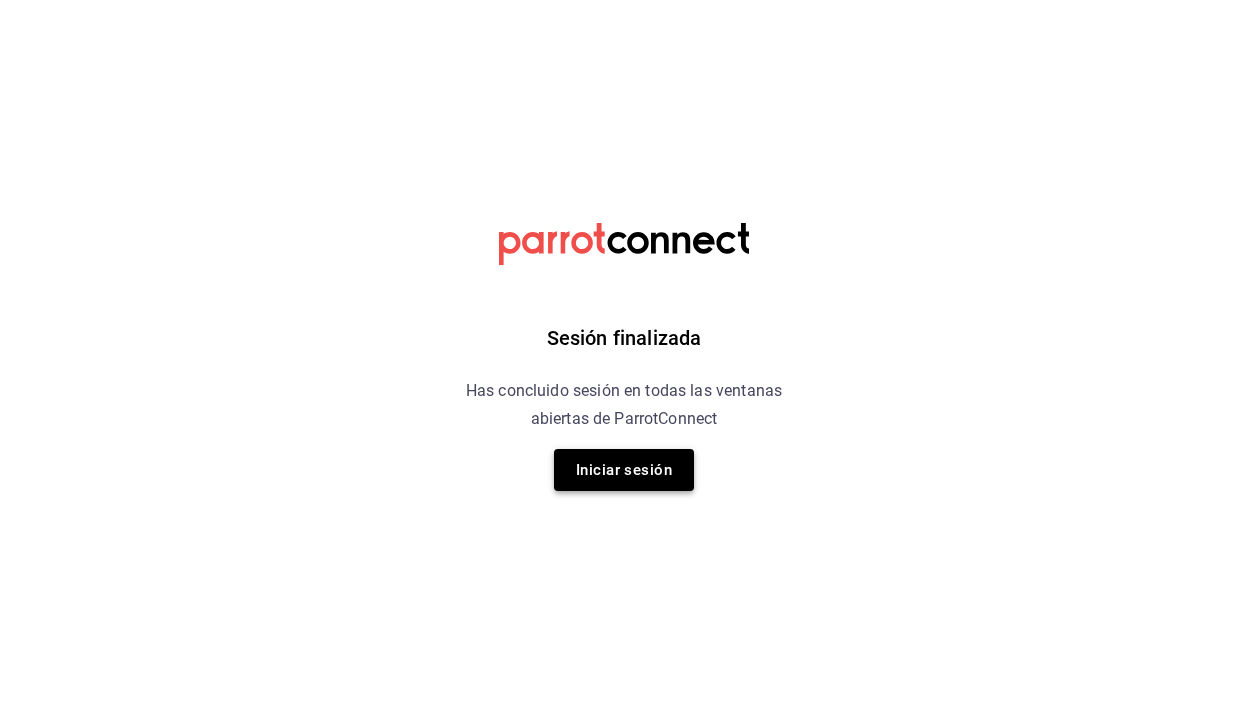 click on "Iniciar sesión" at bounding box center (624, 470) 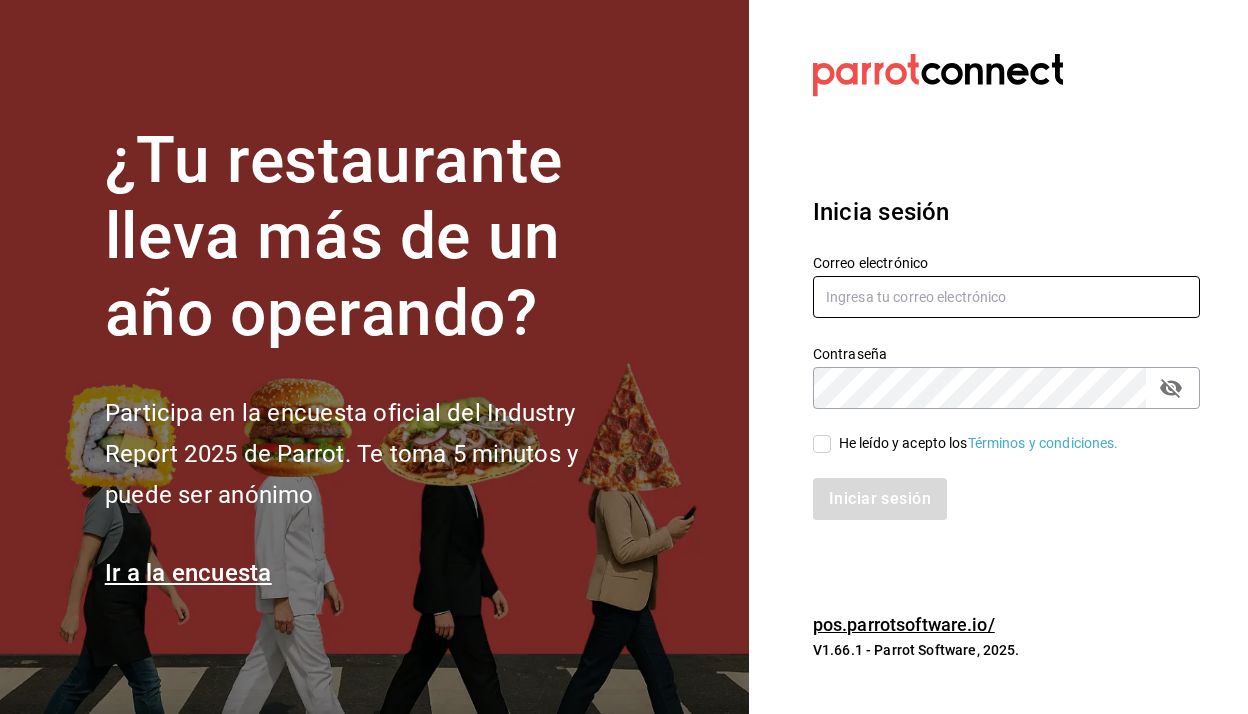 click at bounding box center [1006, 297] 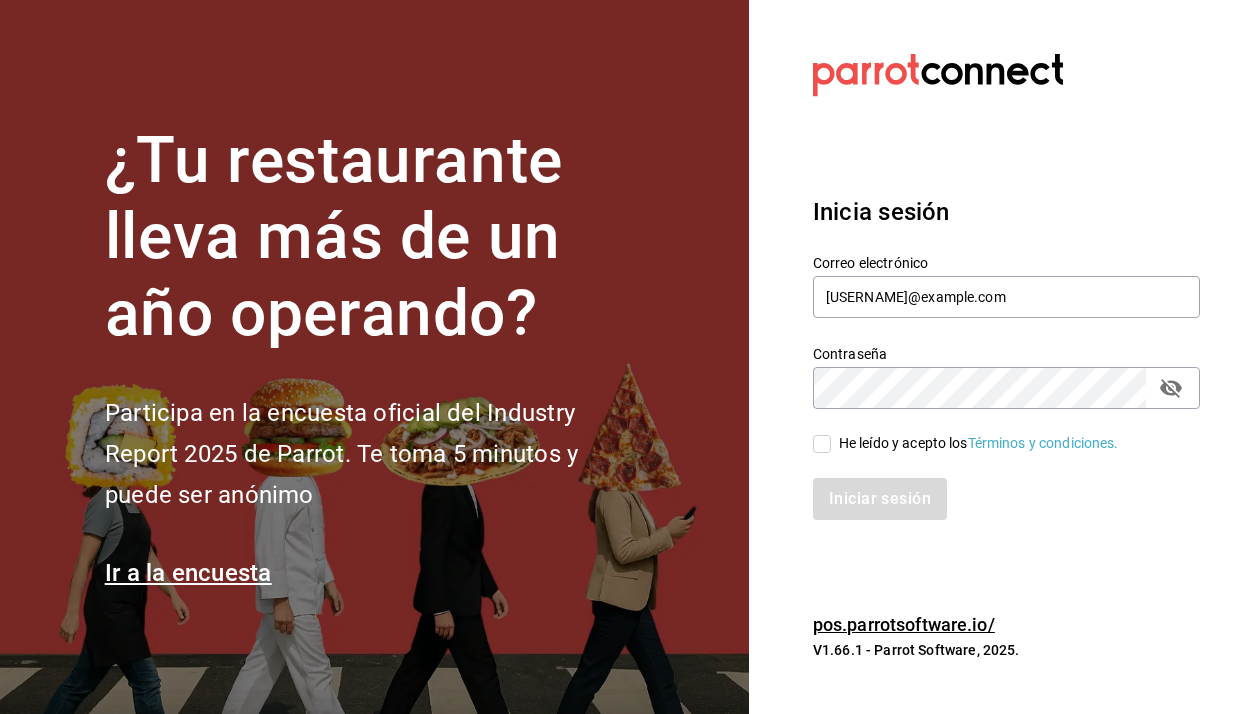 click on "Iniciar sesión" at bounding box center (994, 487) 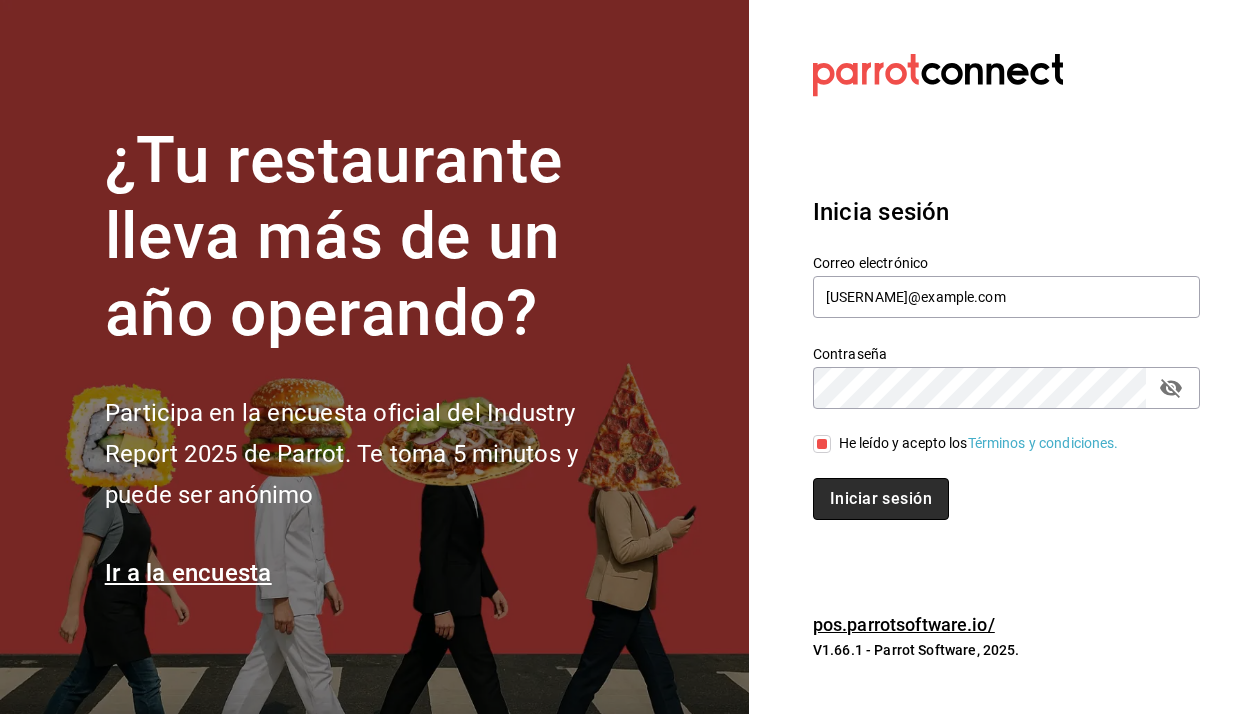 click on "Iniciar sesión" at bounding box center (881, 499) 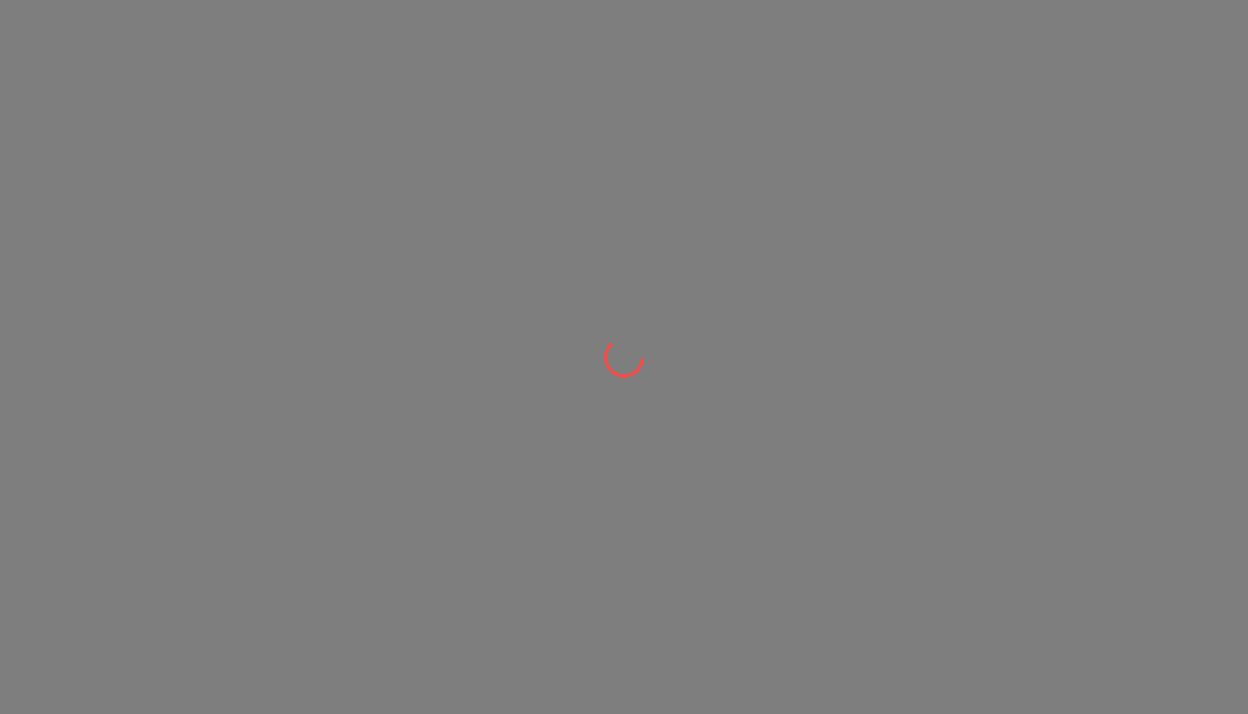 scroll, scrollTop: 0, scrollLeft: 0, axis: both 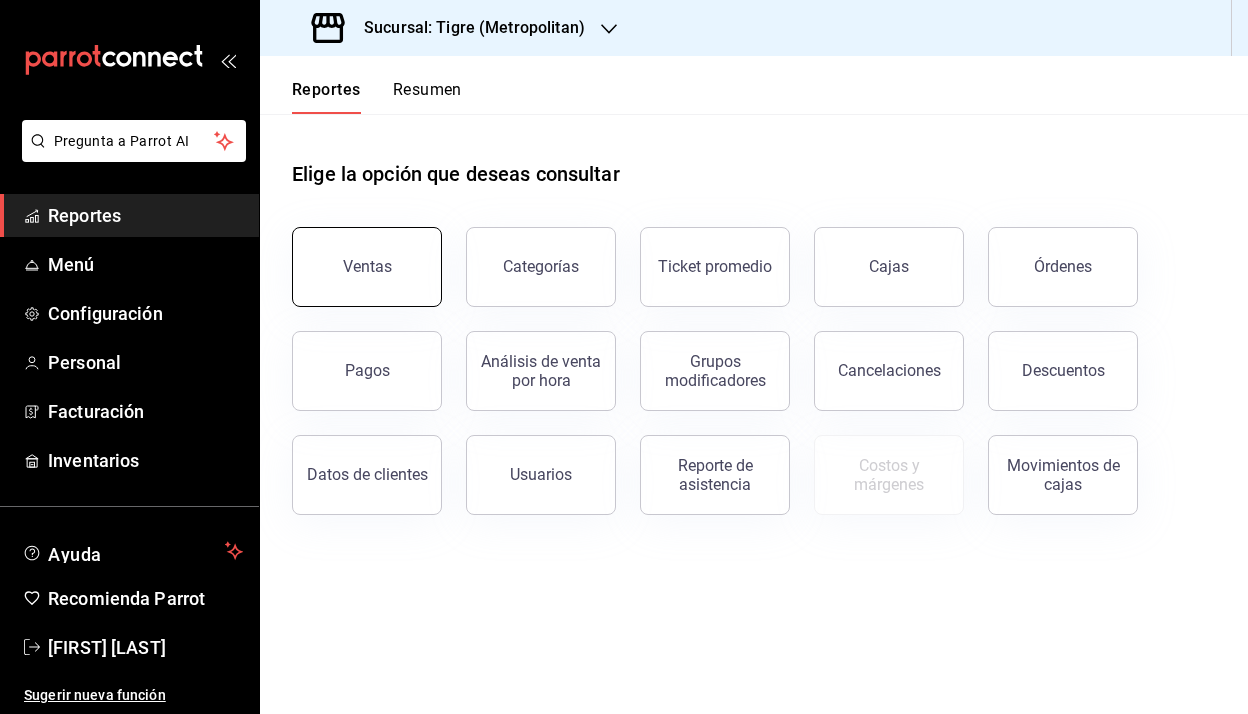 click on "Ventas" at bounding box center (367, 267) 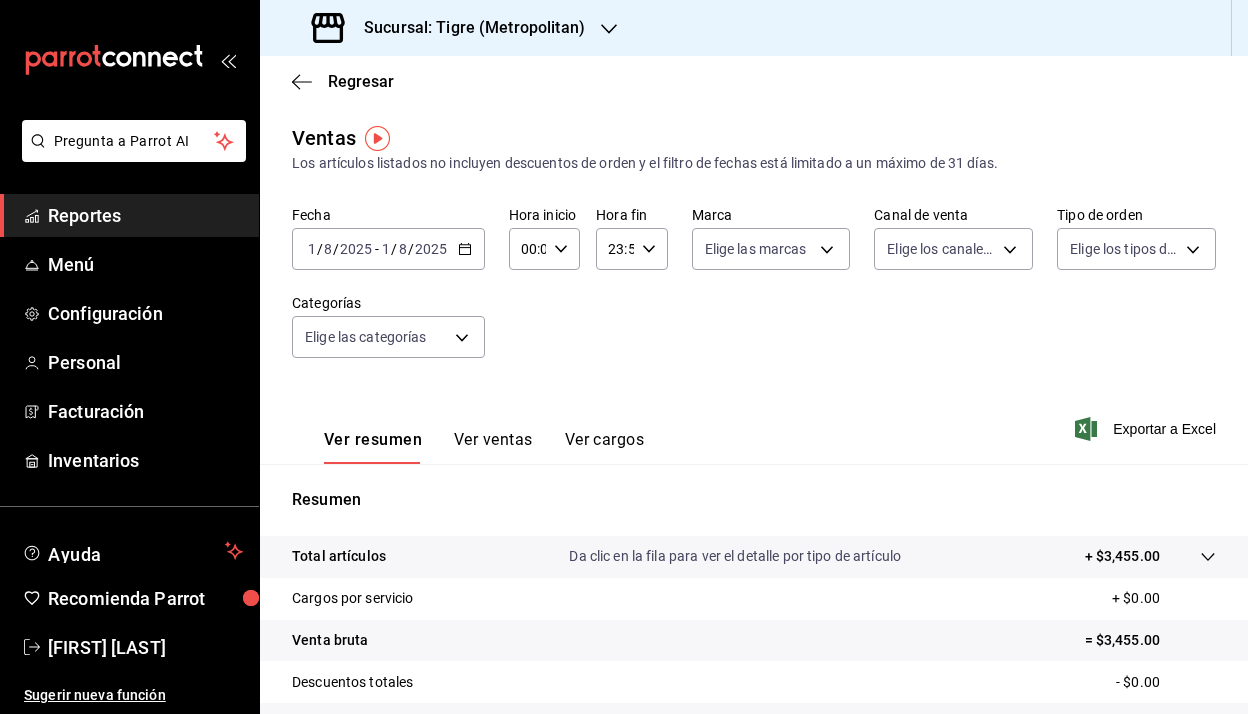 click 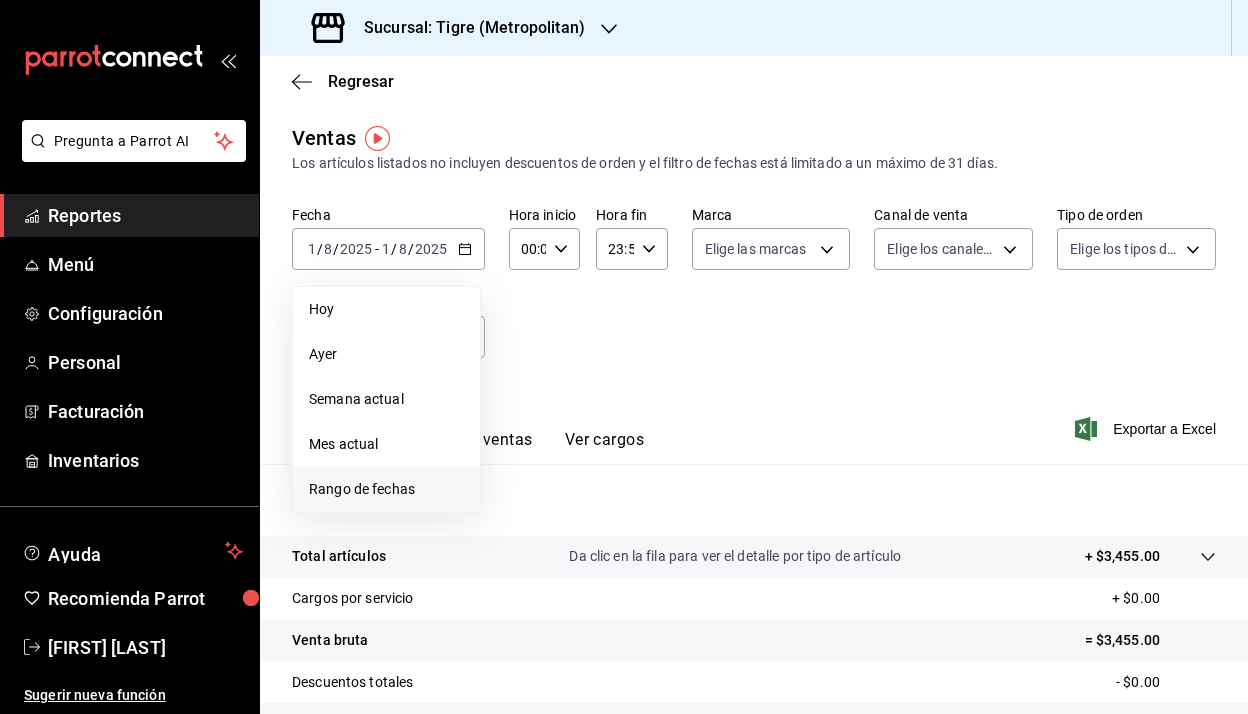 click on "Rango de fechas" at bounding box center (386, 489) 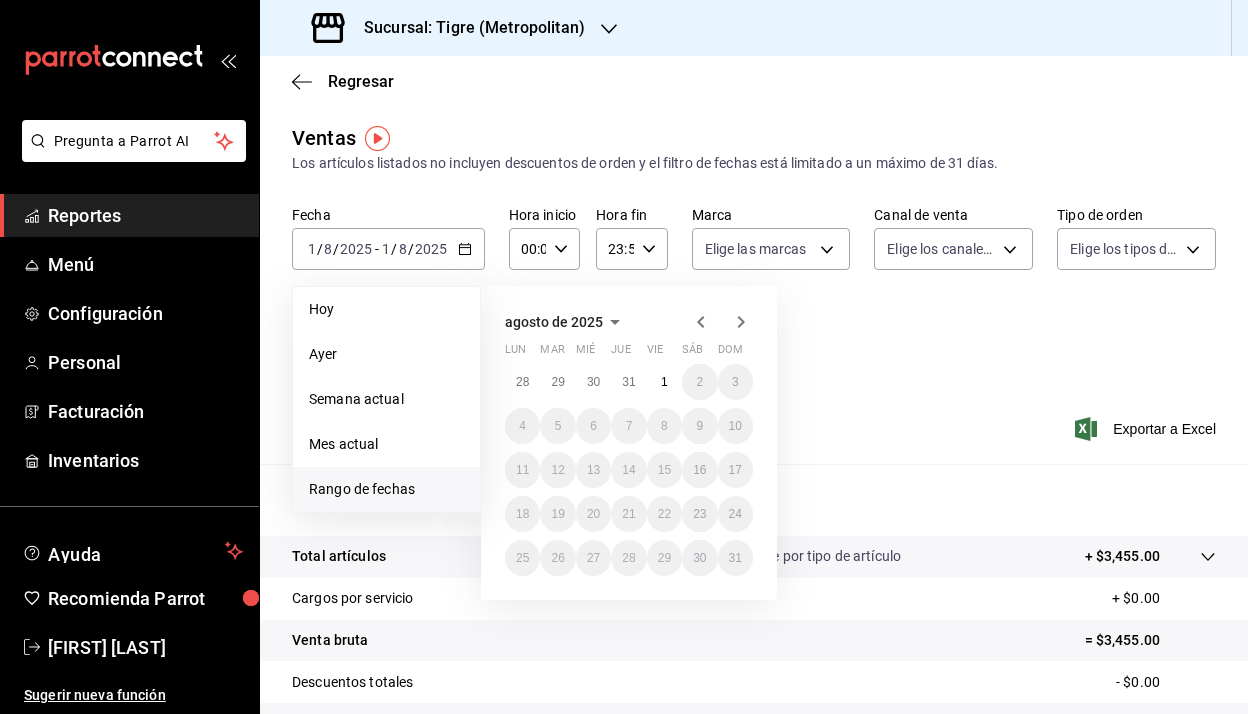click 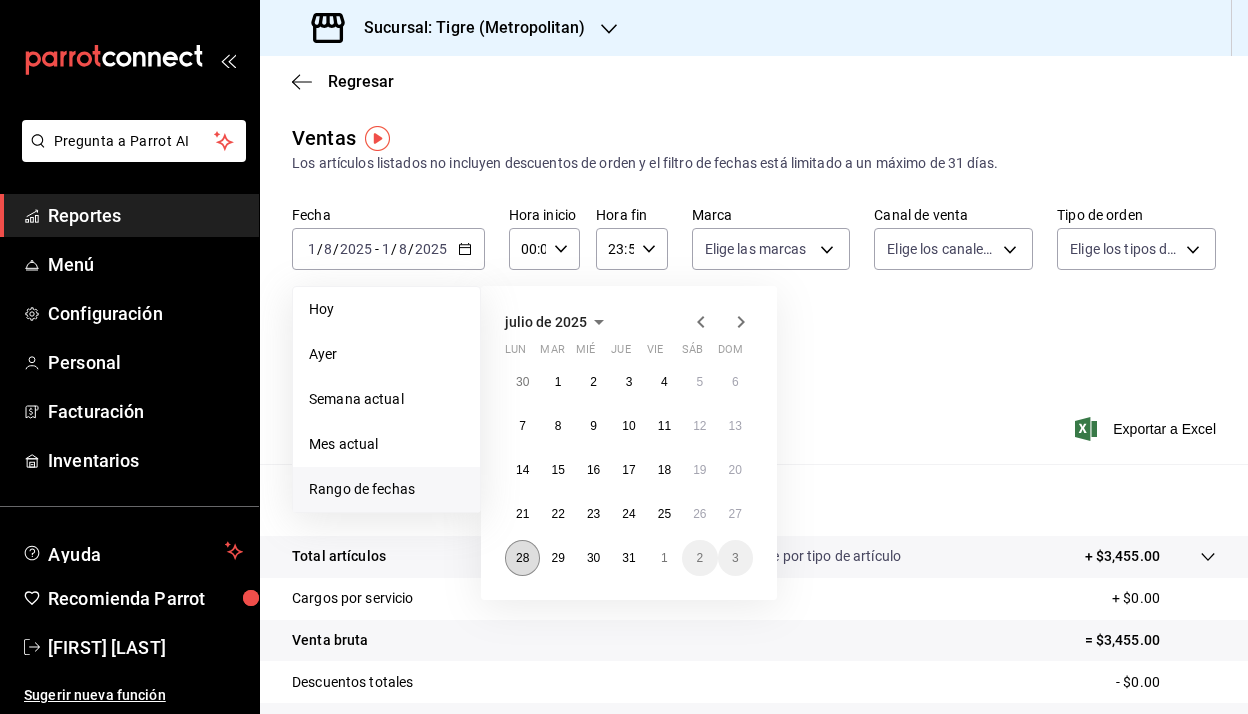 click on "28" at bounding box center [522, 558] 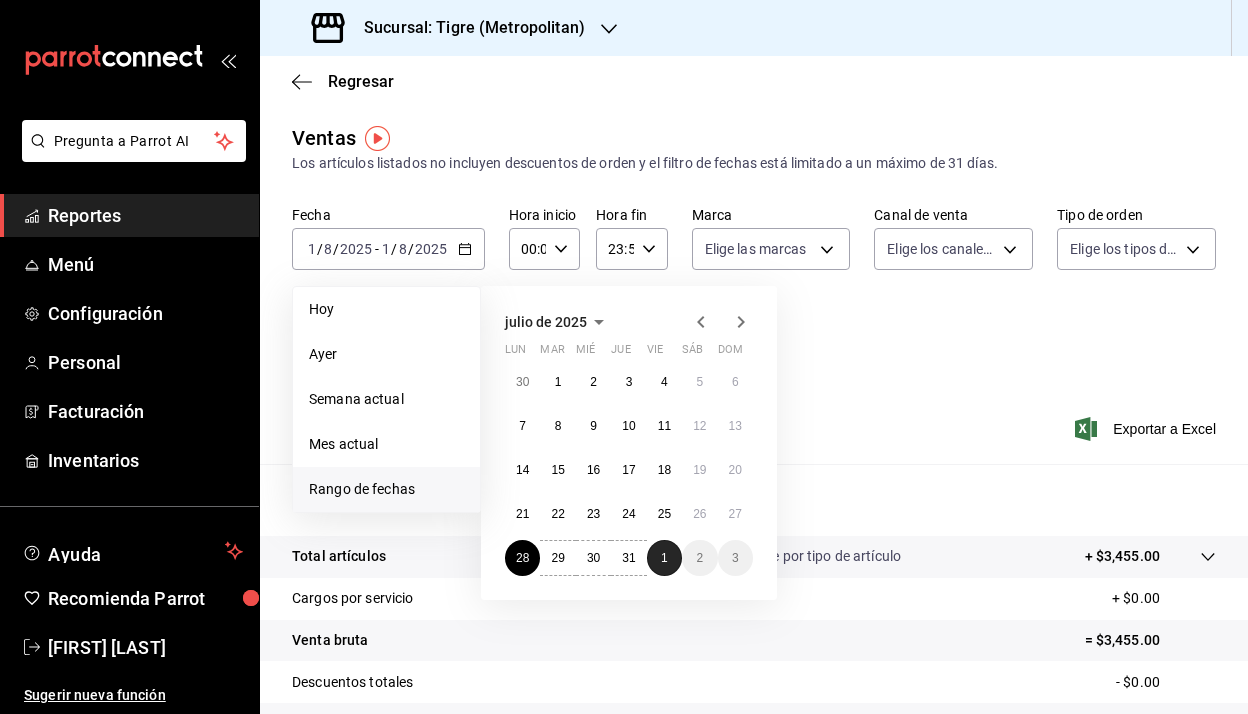 click on "1" at bounding box center (664, 558) 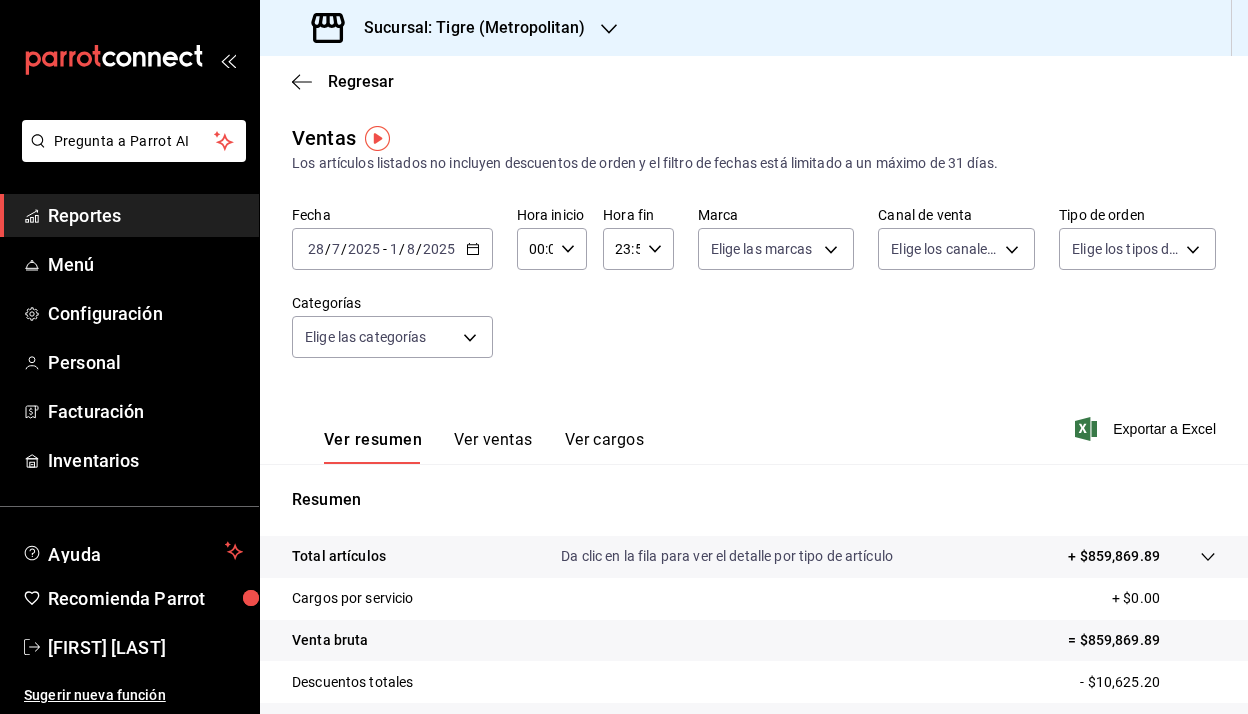 click 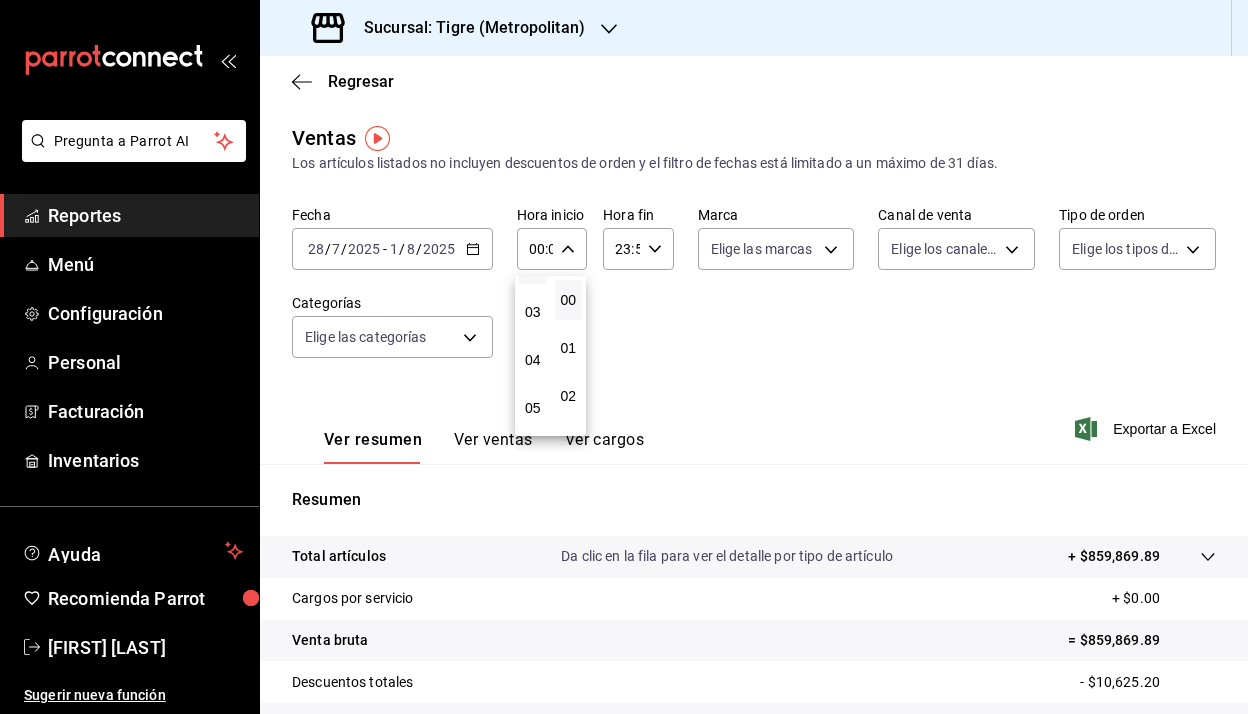 scroll, scrollTop: 186, scrollLeft: 0, axis: vertical 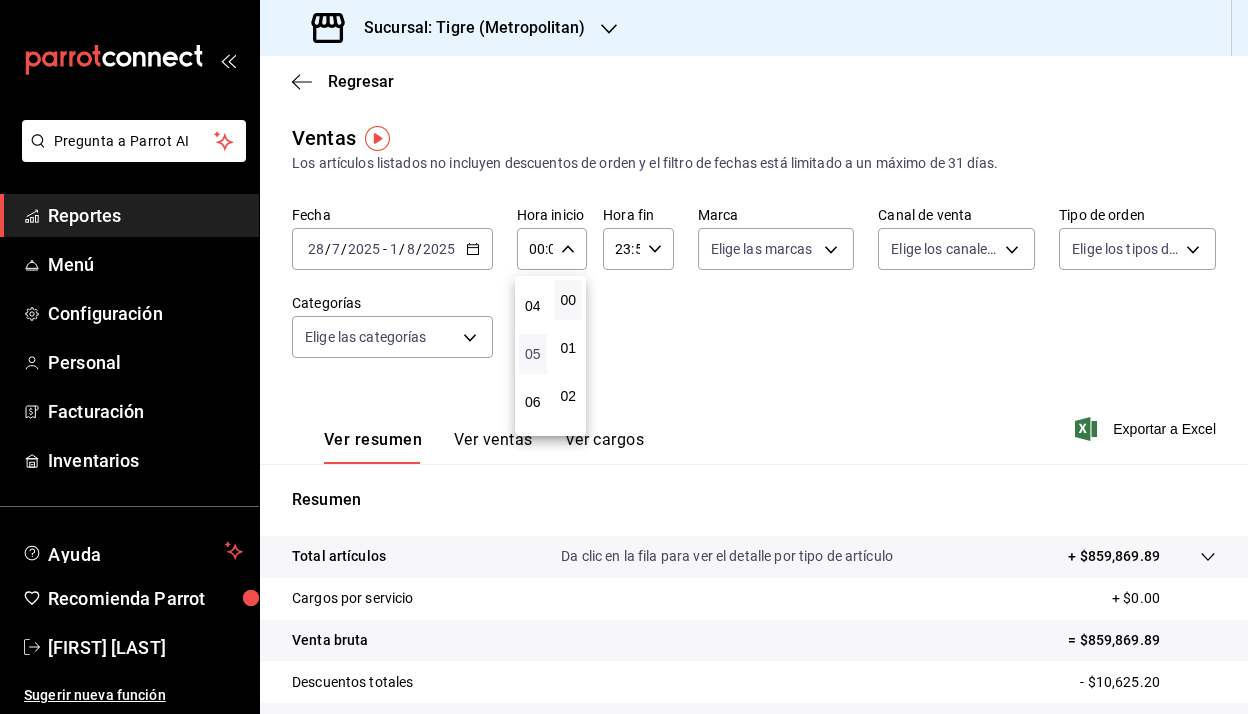 click on "05" at bounding box center (533, 354) 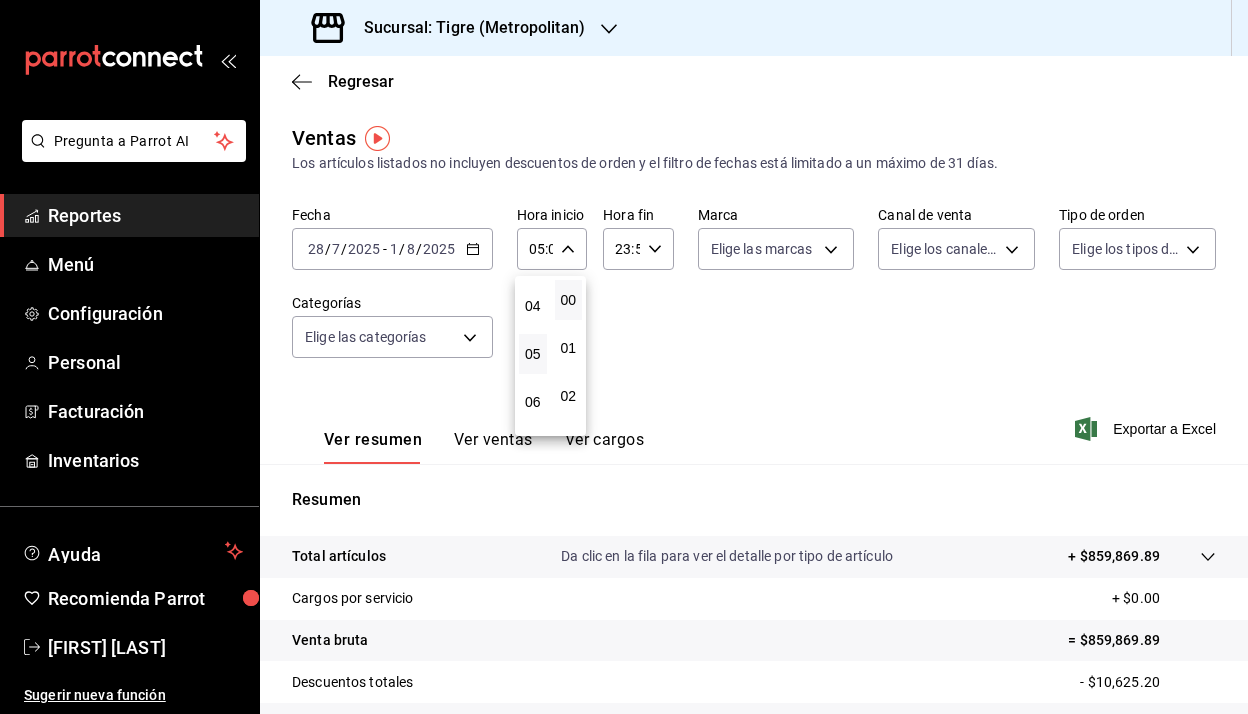 click at bounding box center (624, 357) 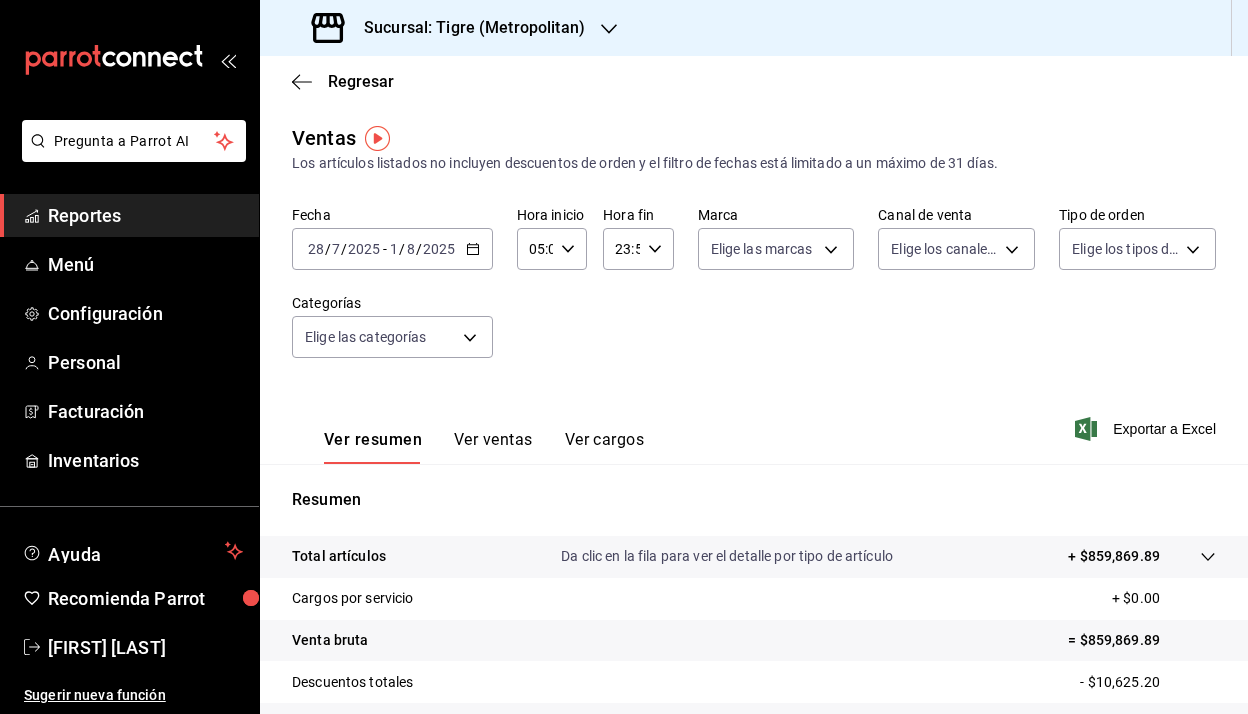 click 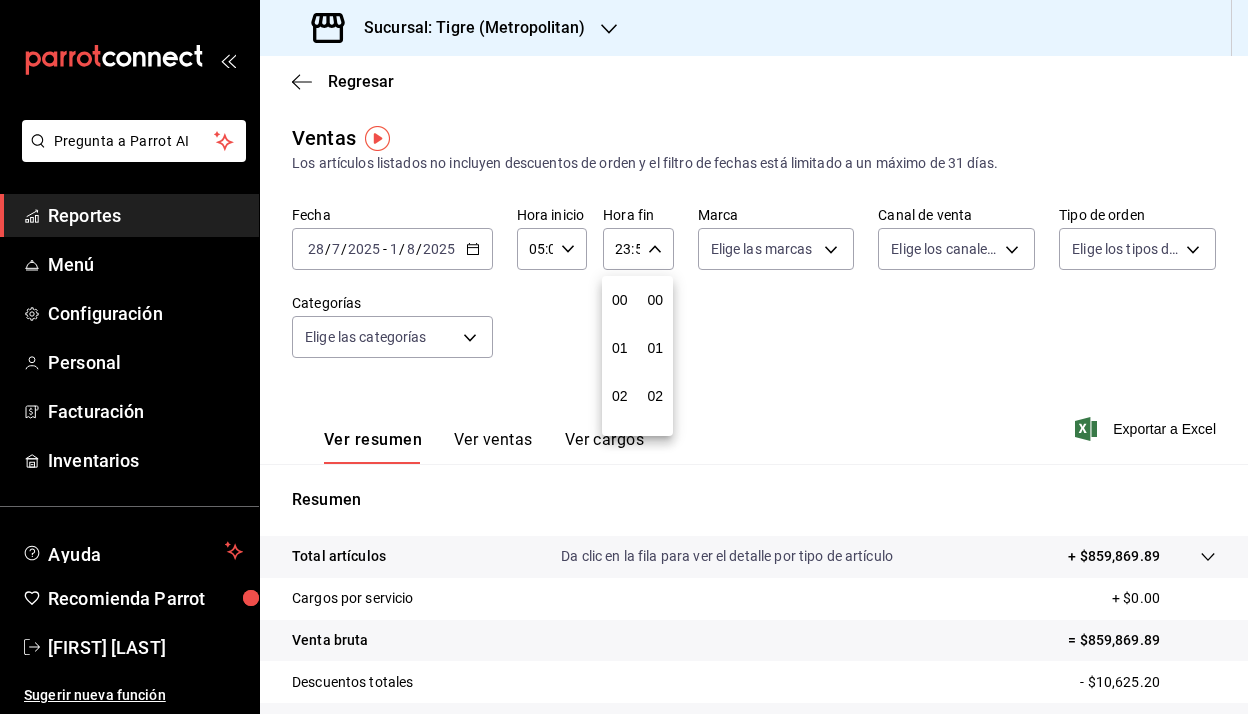 scroll, scrollTop: 992, scrollLeft: 0, axis: vertical 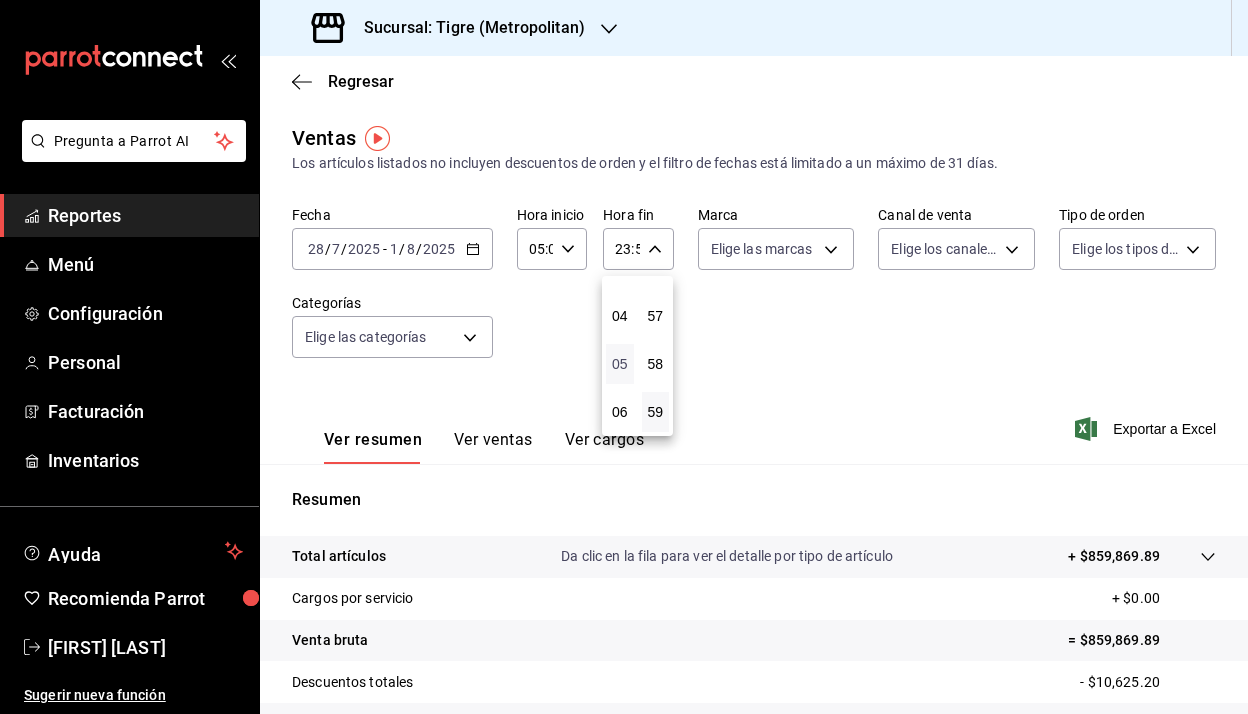click on "05" at bounding box center (620, 364) 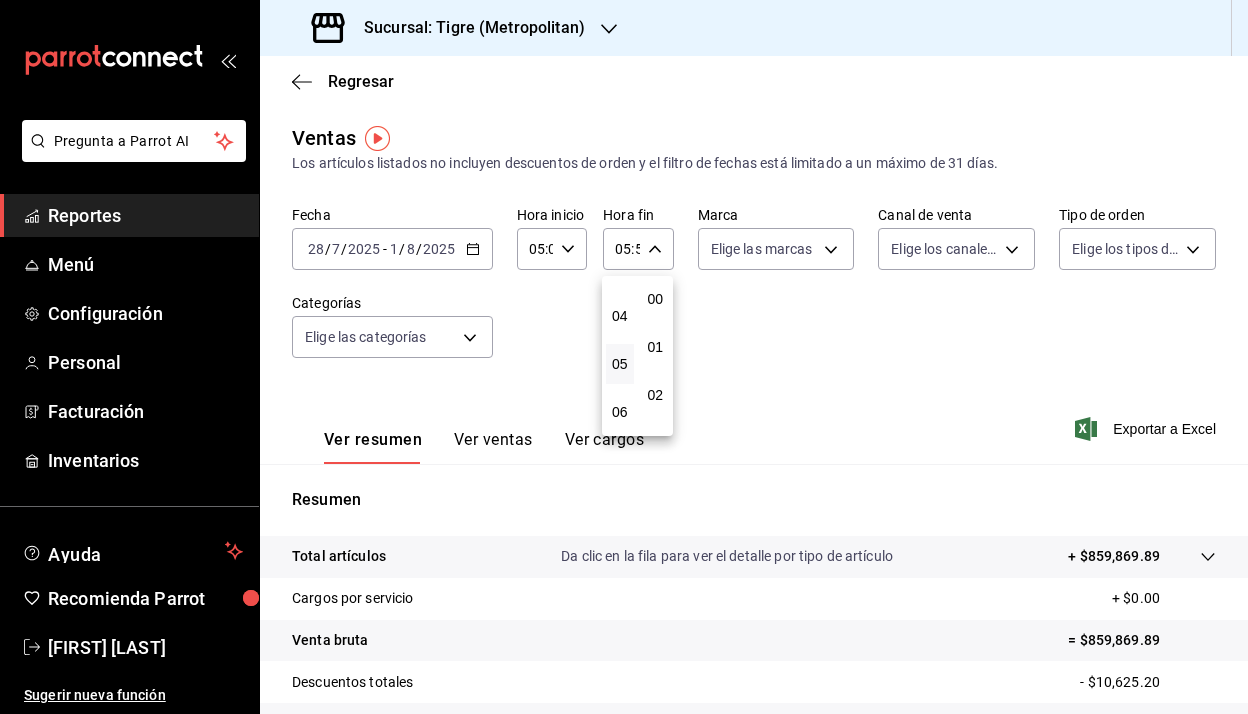 scroll, scrollTop: 0, scrollLeft: 0, axis: both 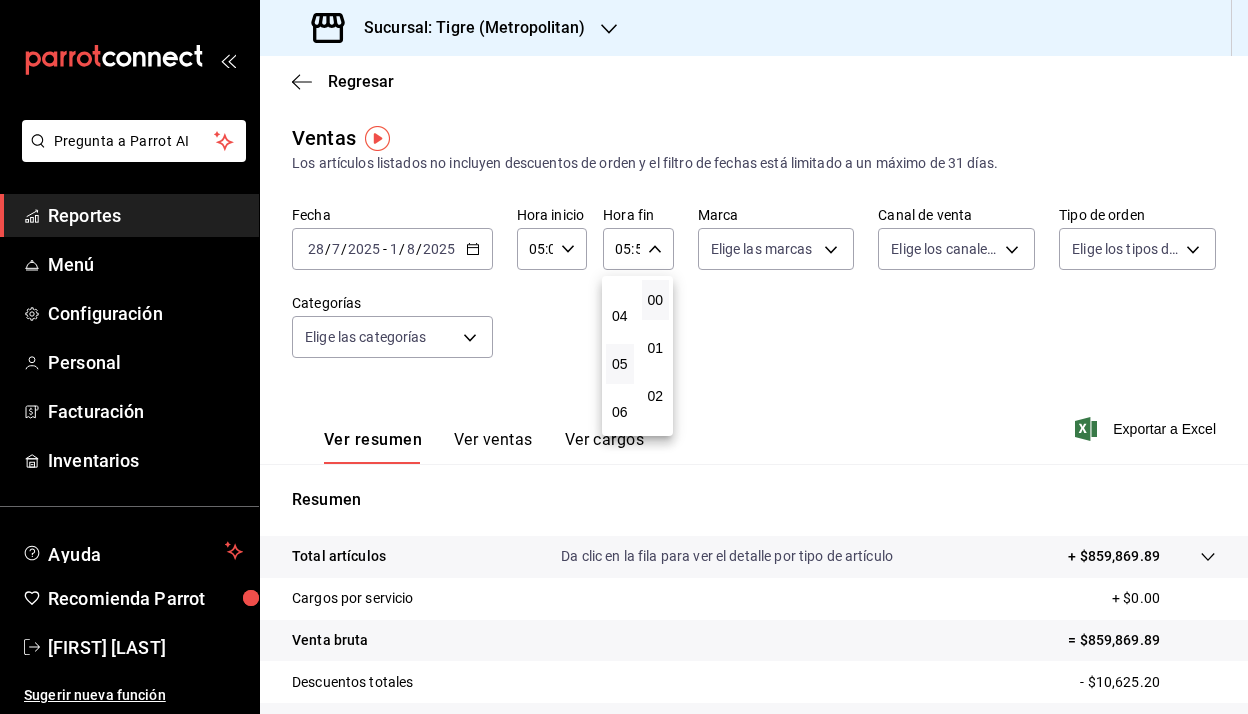 click on "00" at bounding box center [656, 300] 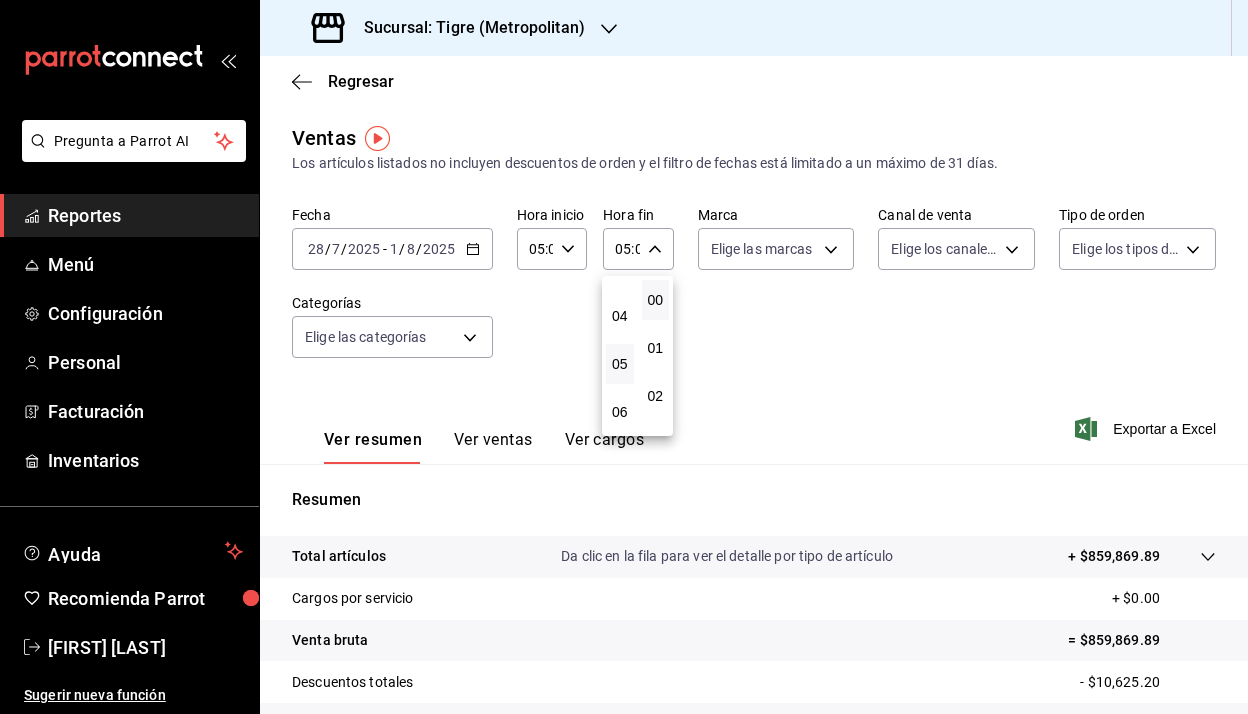 click at bounding box center (624, 357) 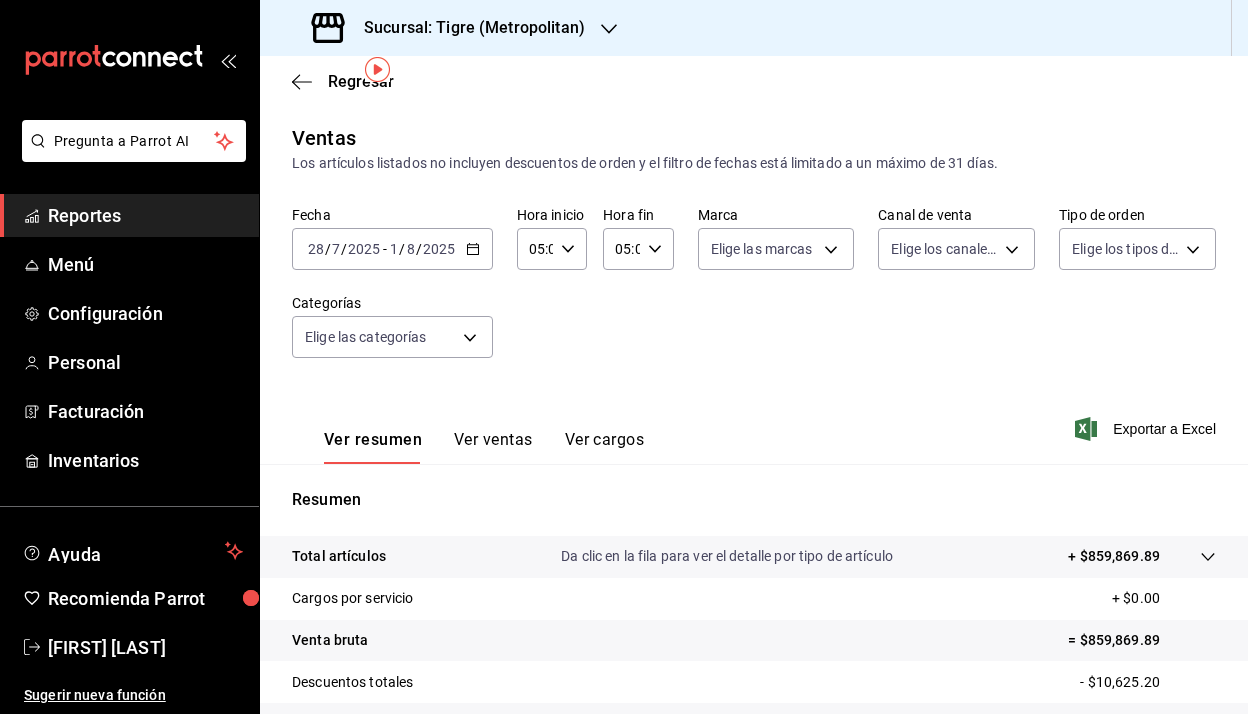 scroll, scrollTop: 244, scrollLeft: 0, axis: vertical 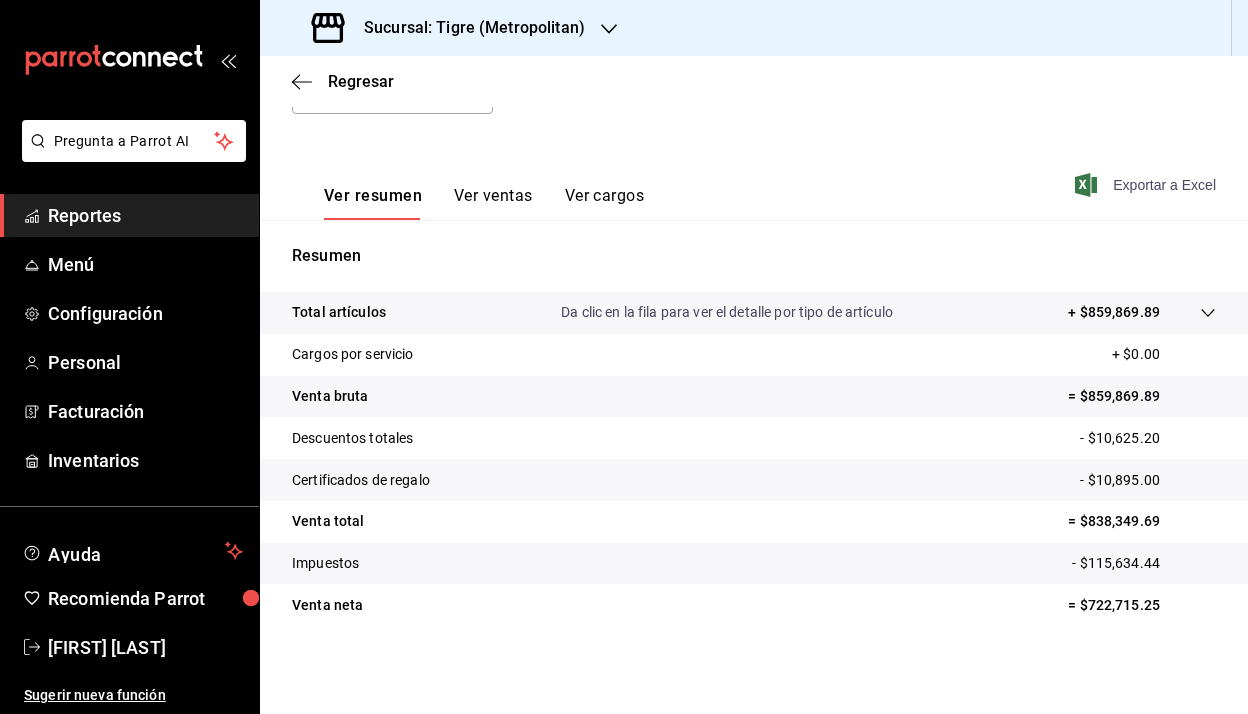 click on "Exportar a Excel" at bounding box center [1147, 185] 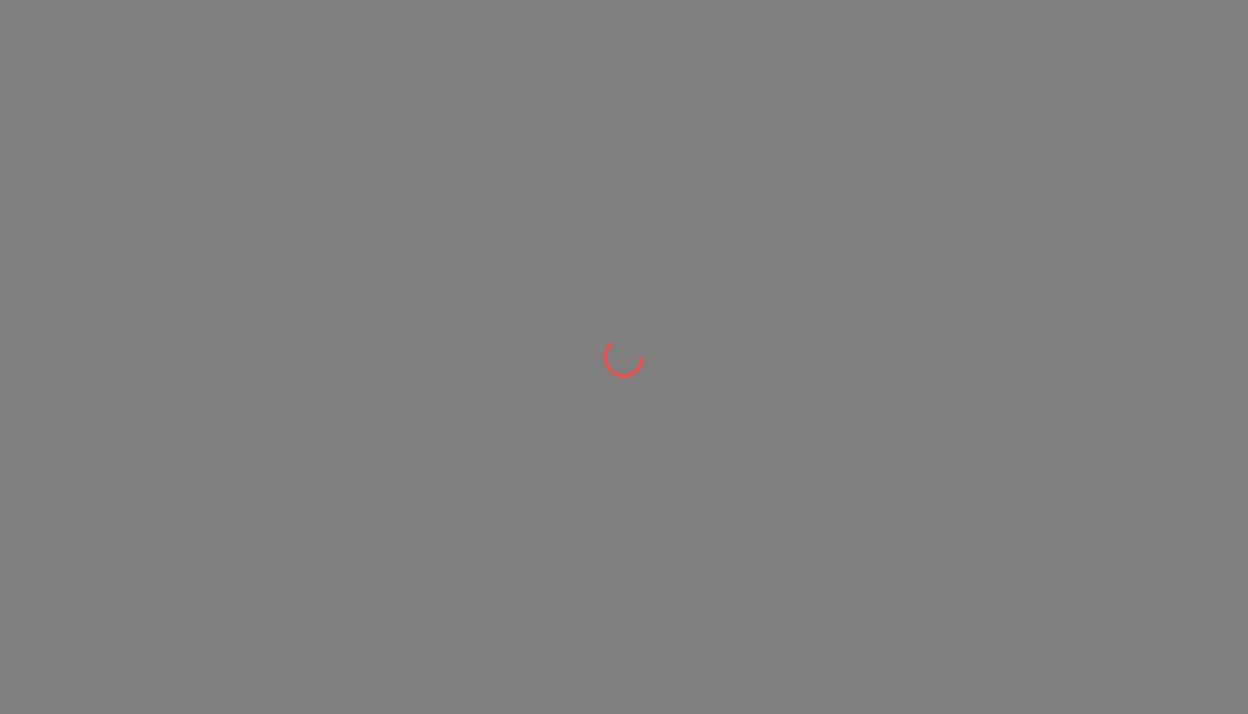 scroll, scrollTop: 0, scrollLeft: 0, axis: both 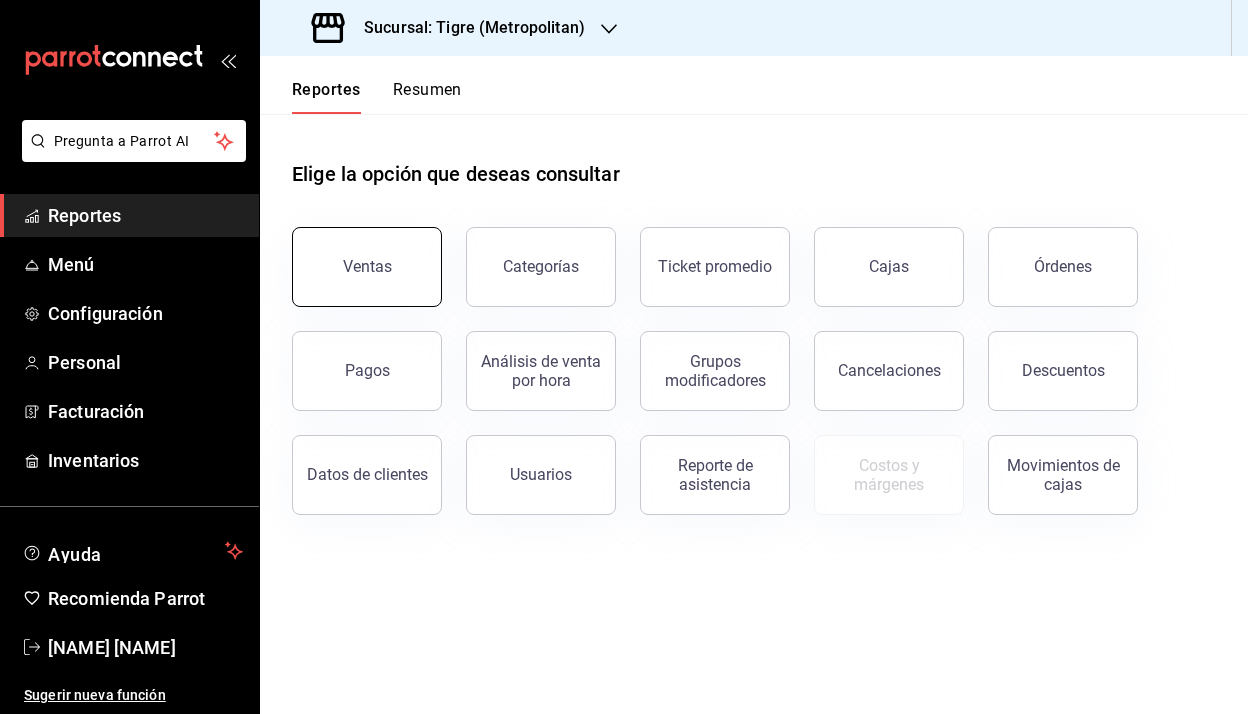 click on "Ventas" at bounding box center [367, 267] 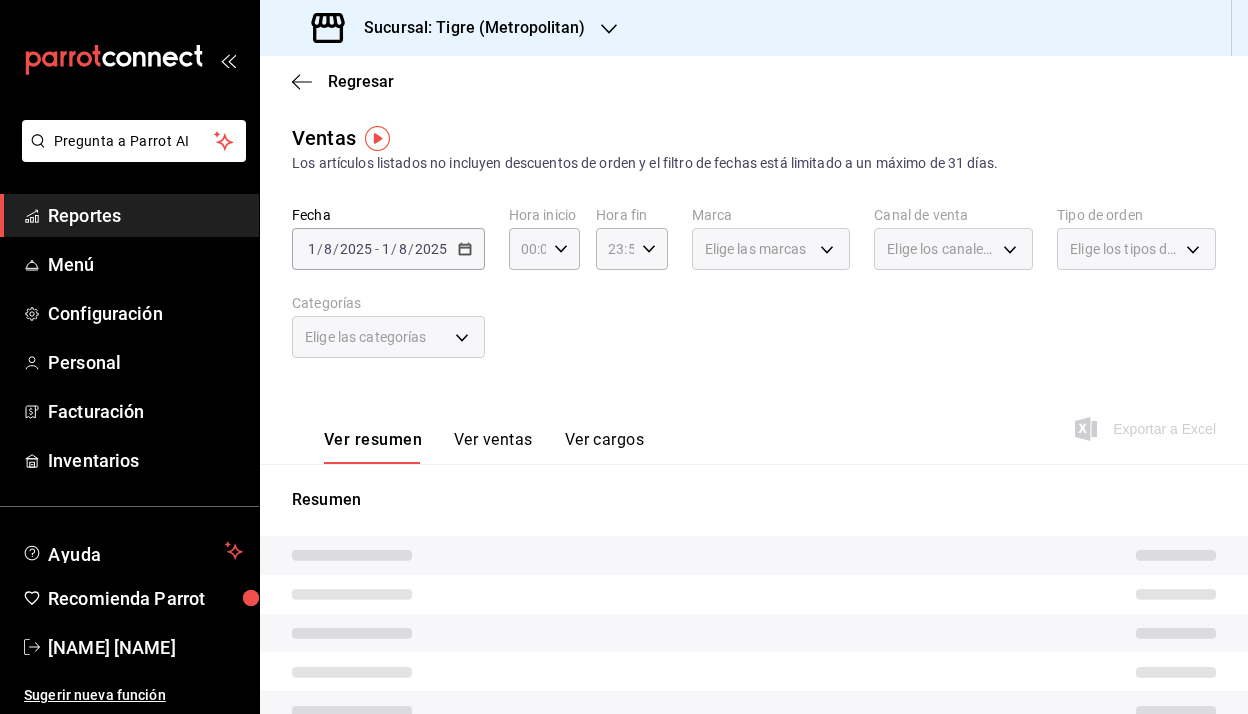 click on "2025-08-01 1 / 8 / 2025 - 2025-08-01 1 / 8 / 2025" at bounding box center (388, 249) 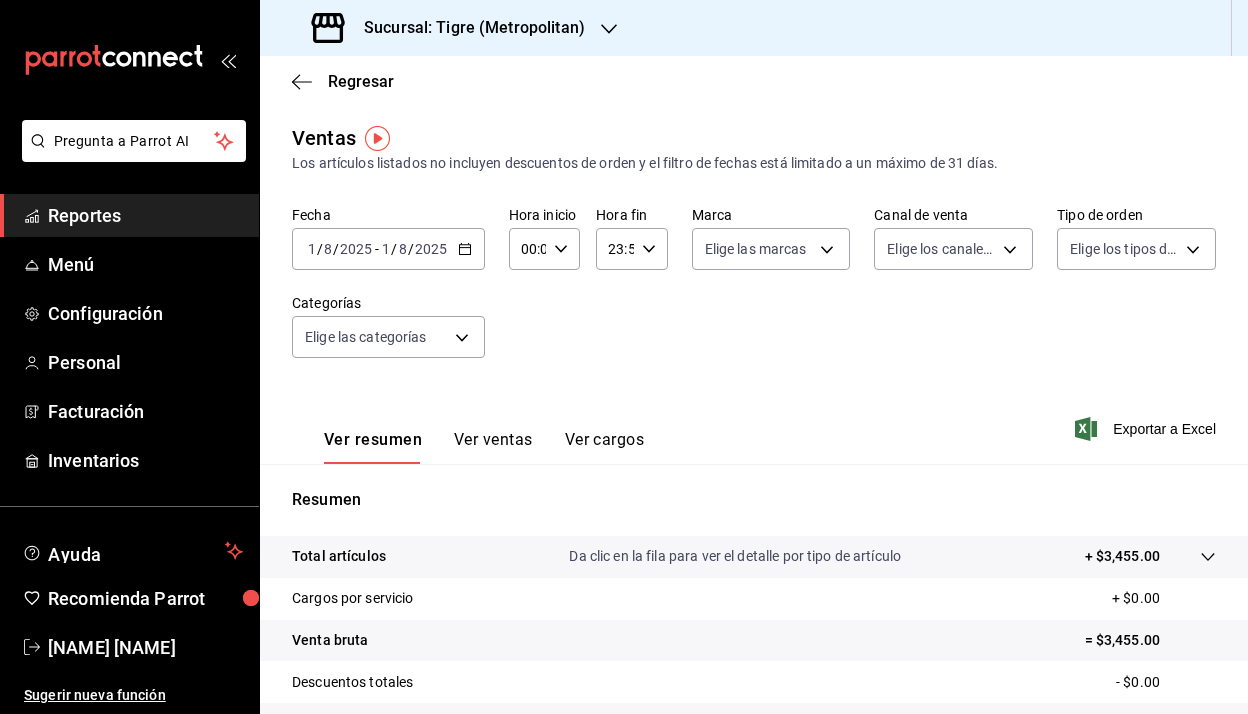 click 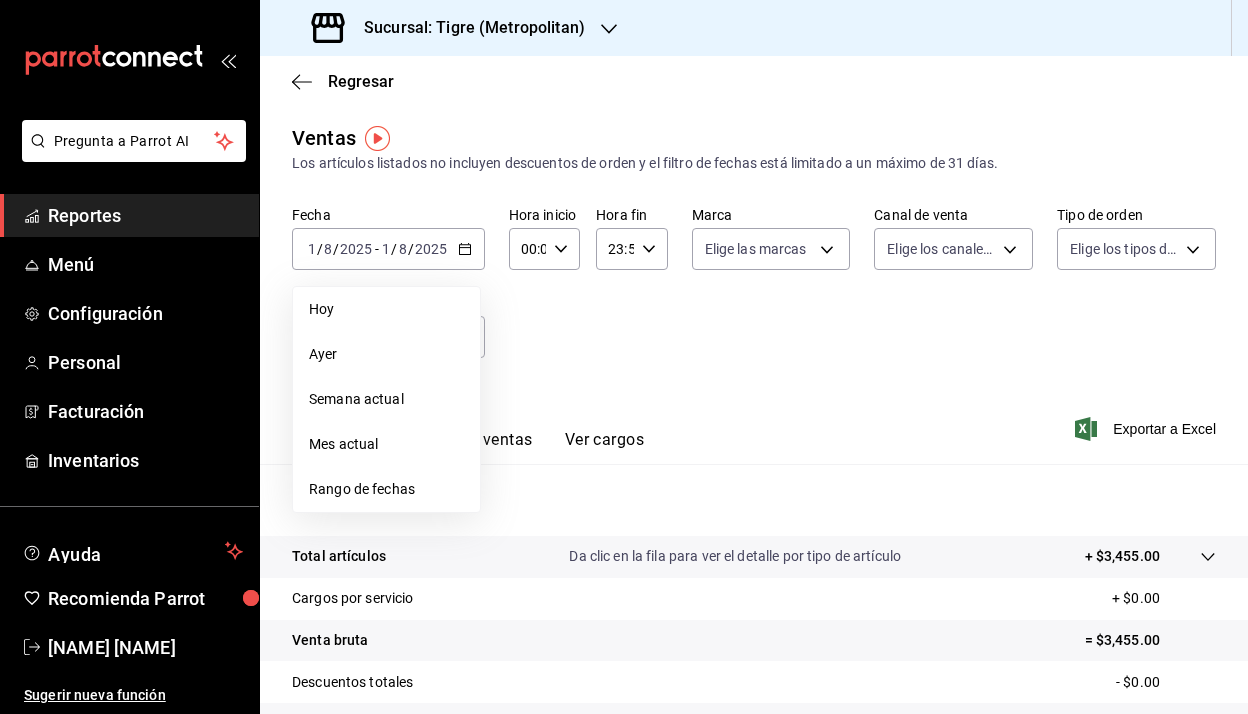 click on "Rango de fechas" at bounding box center (386, 489) 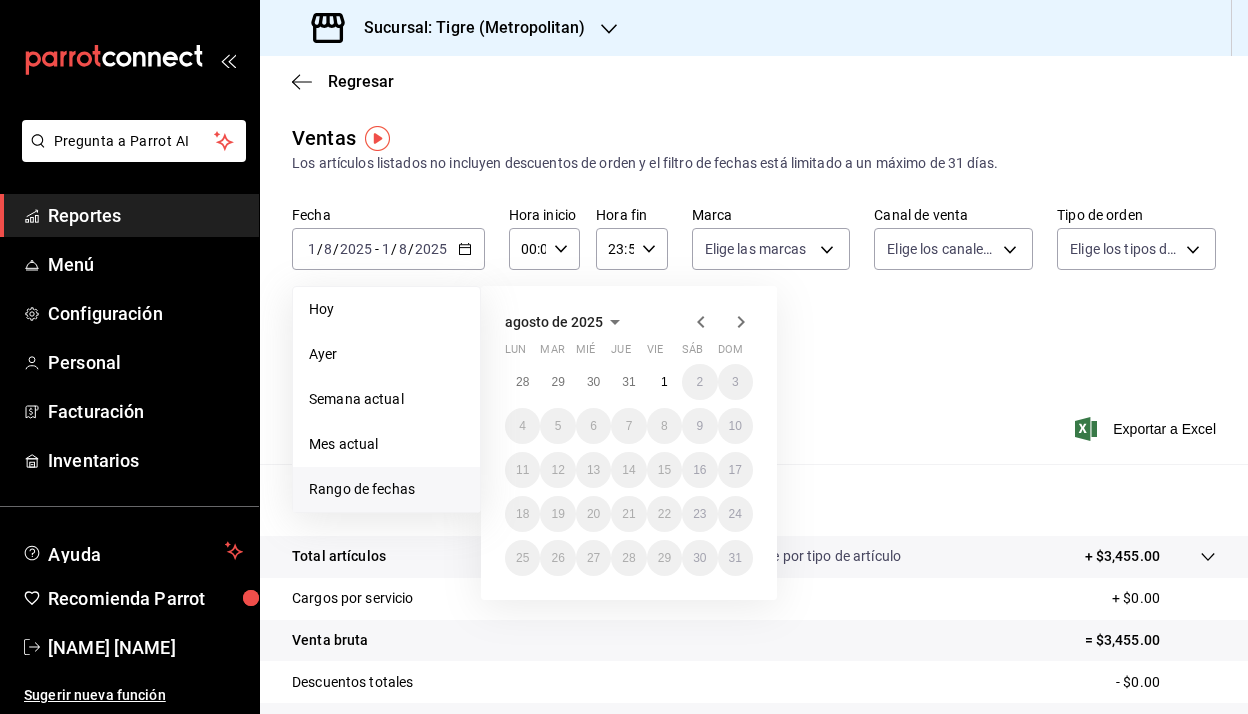 click 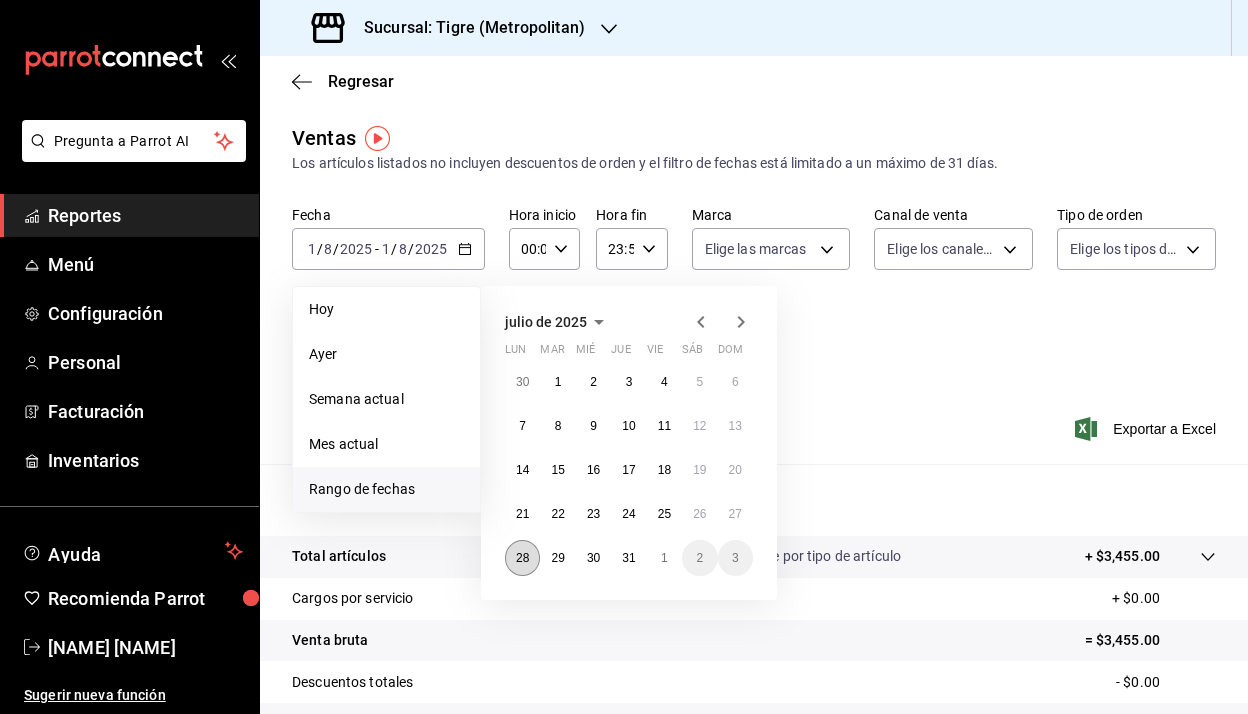 click on "28" at bounding box center [522, 558] 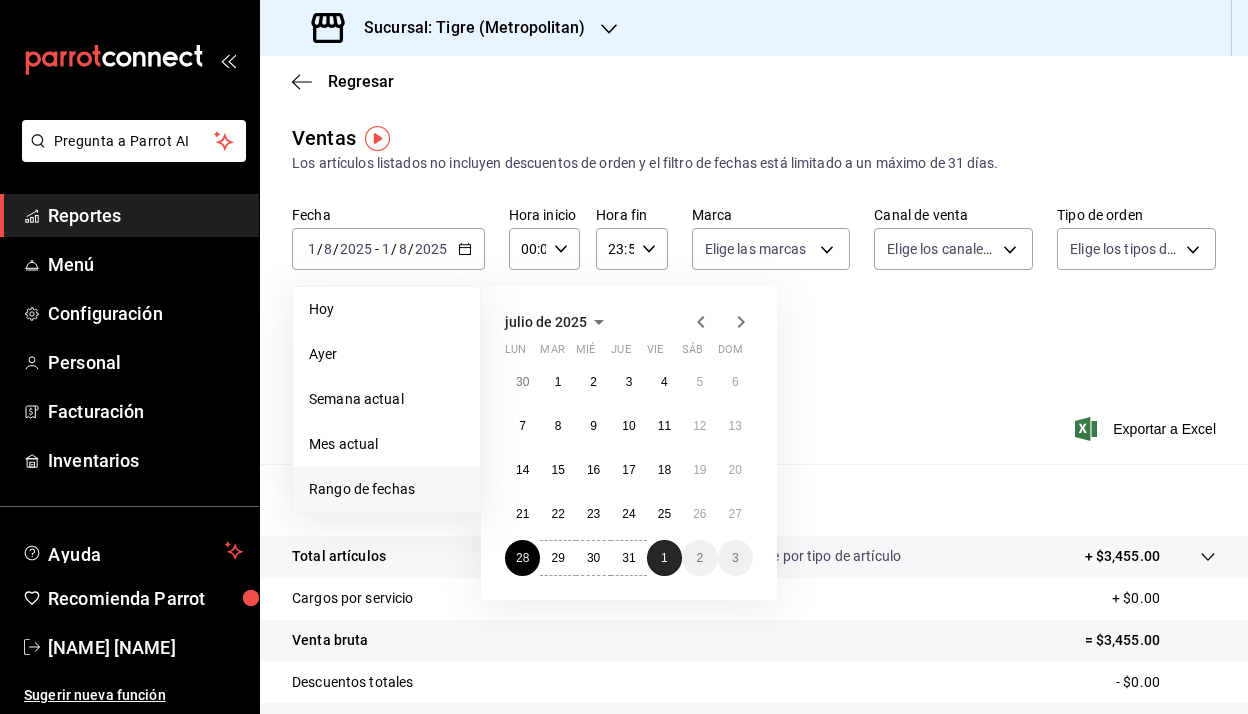 click on "1" at bounding box center [664, 558] 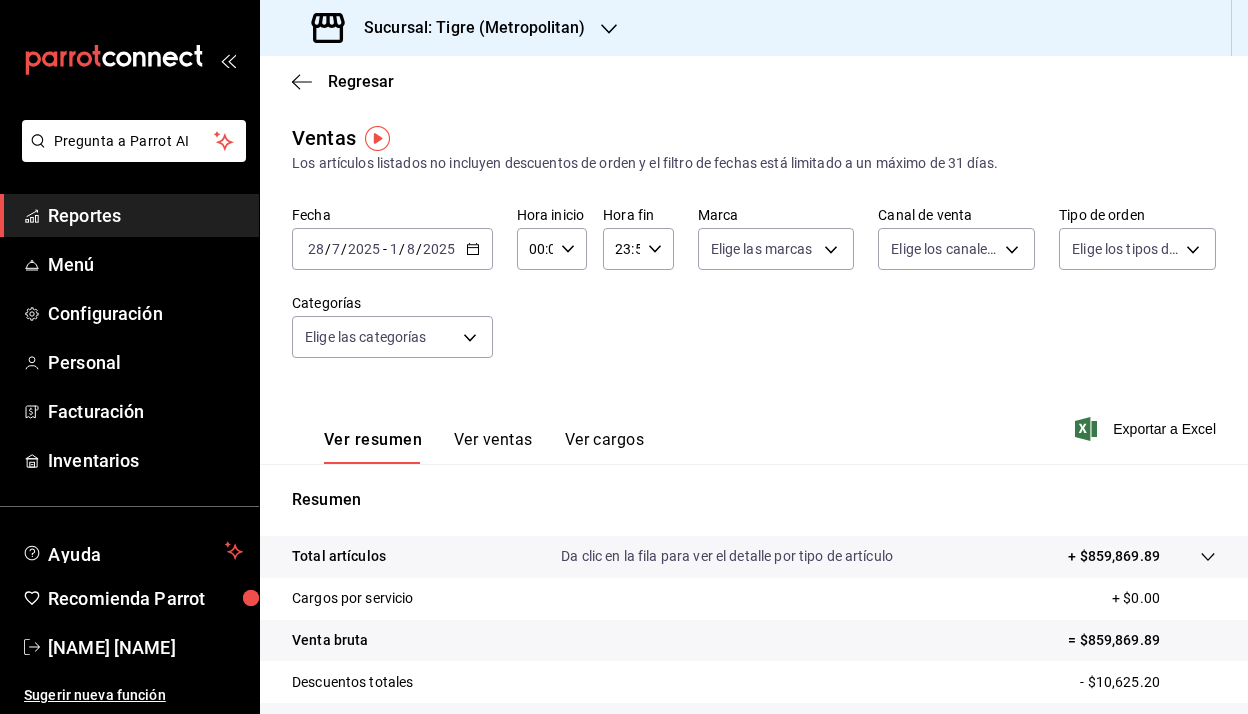 click 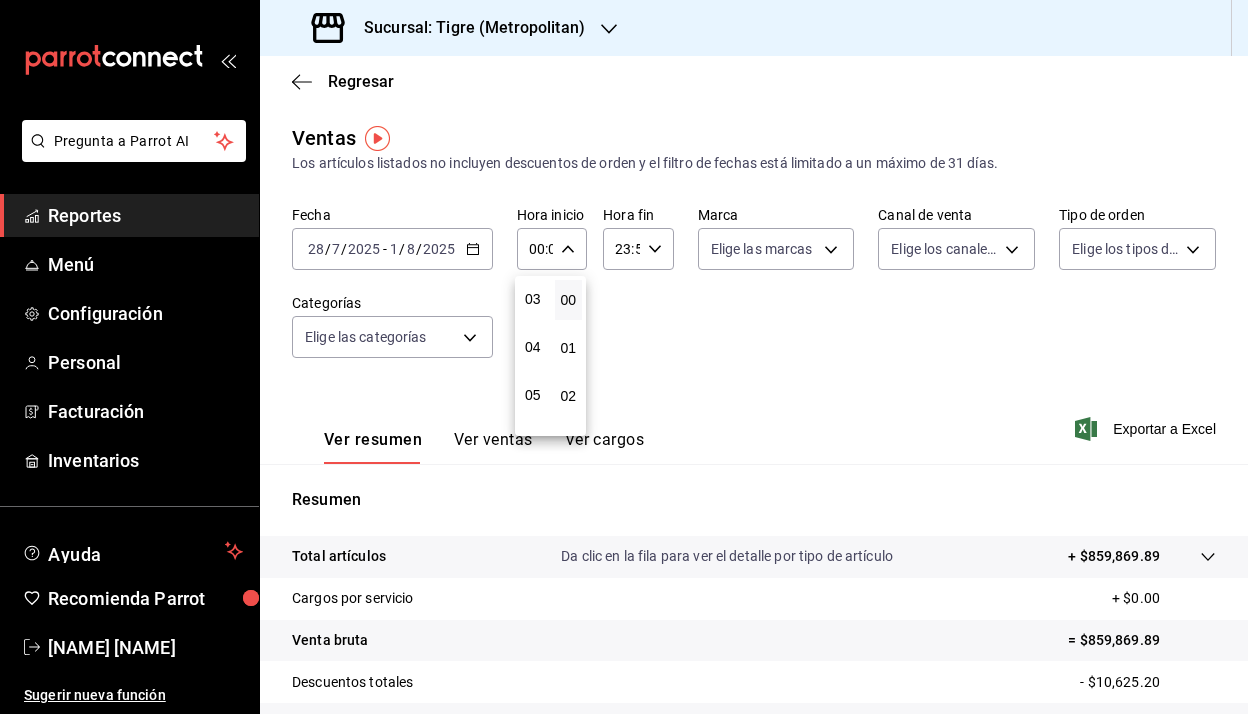 scroll, scrollTop: 185, scrollLeft: 0, axis: vertical 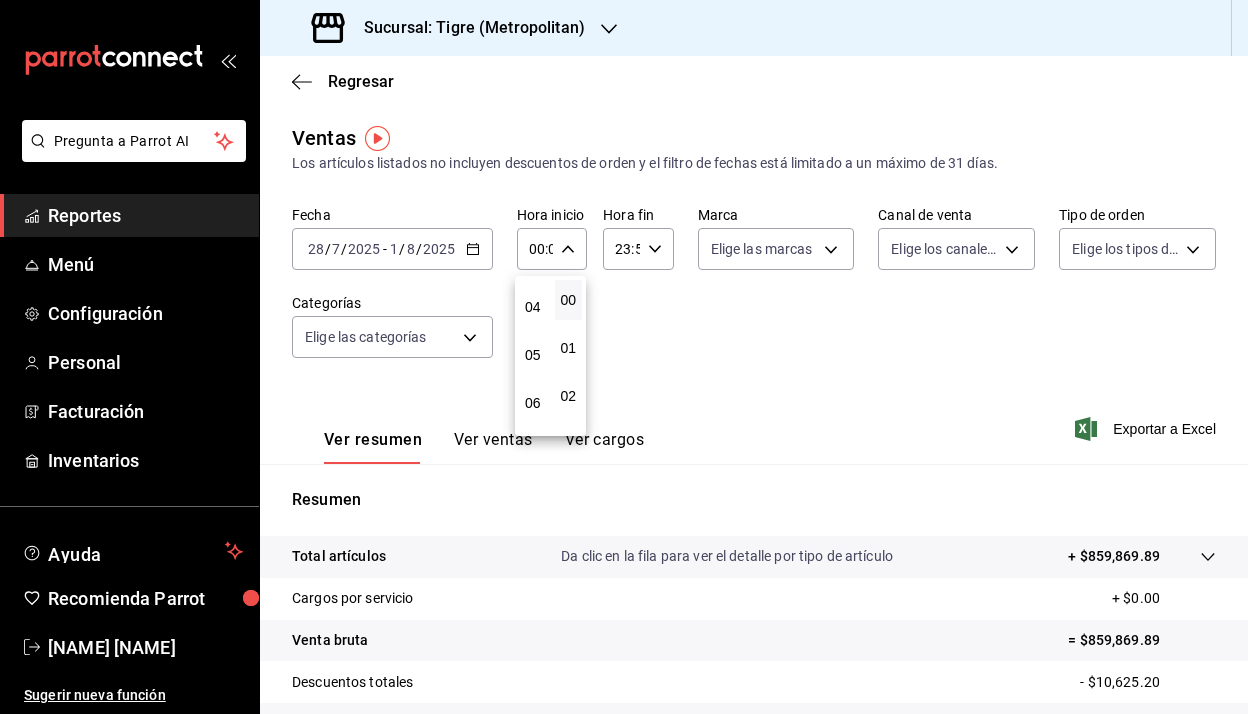 click on "05" at bounding box center (533, 355) 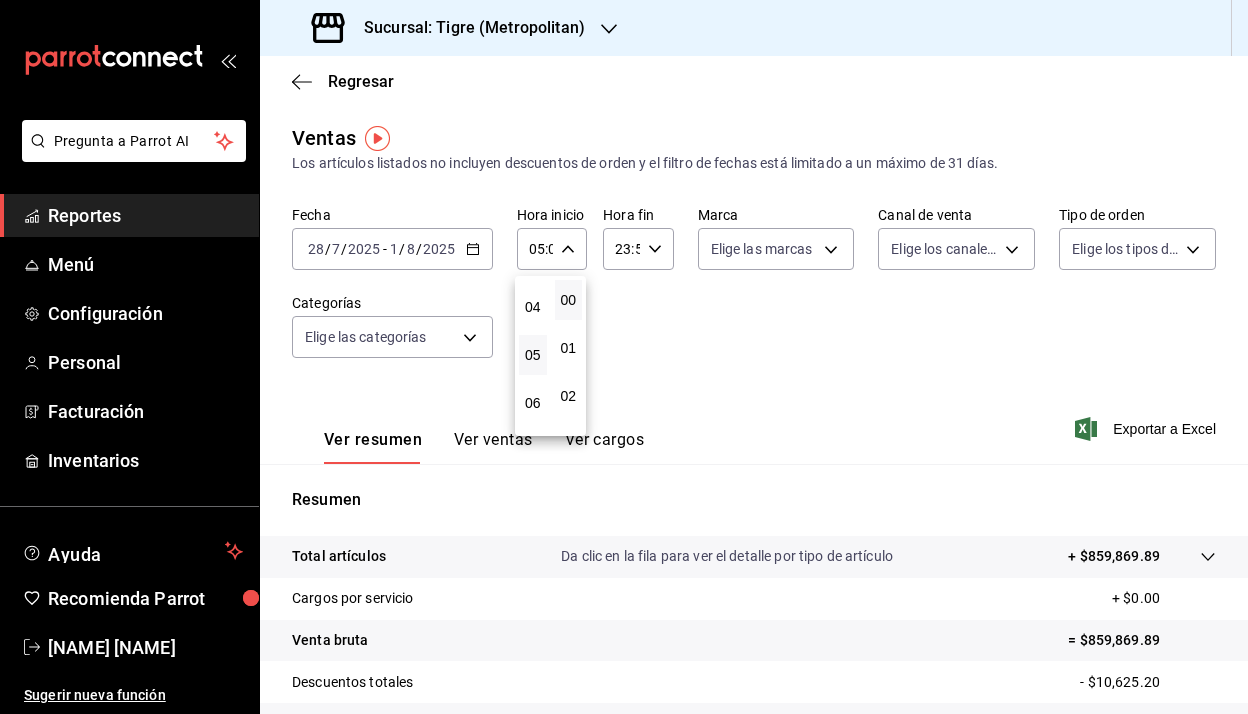 click at bounding box center [624, 357] 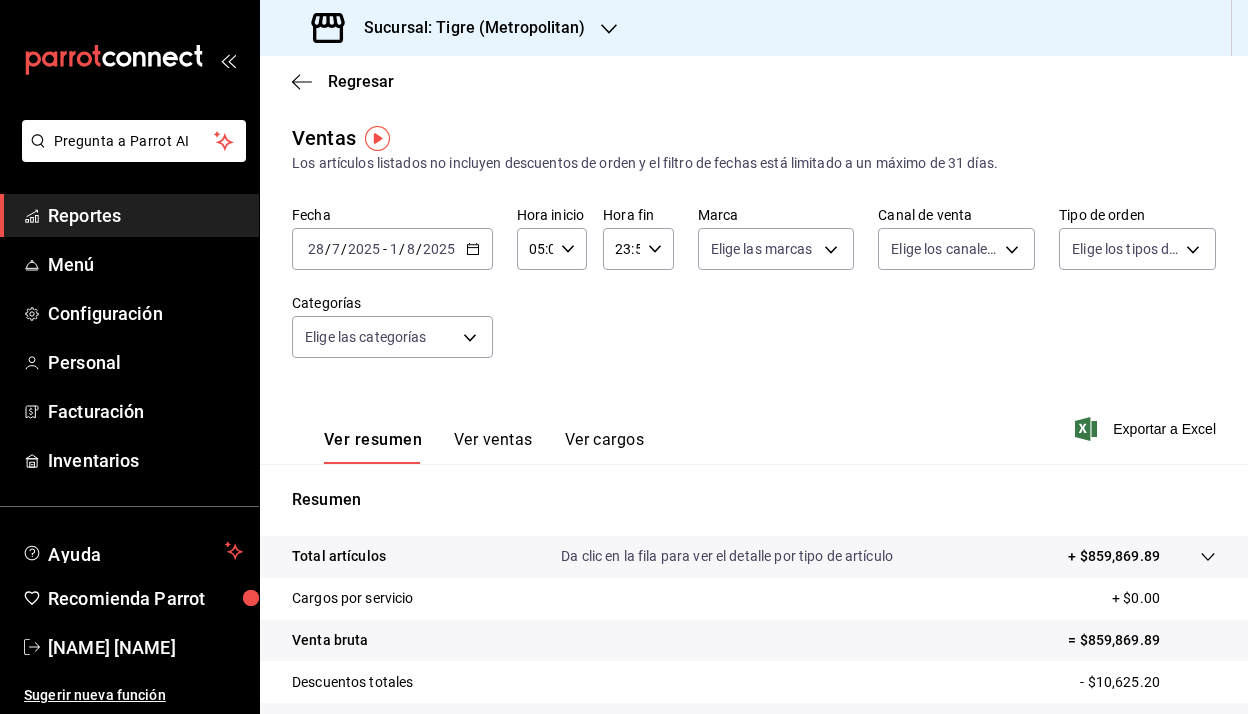 click 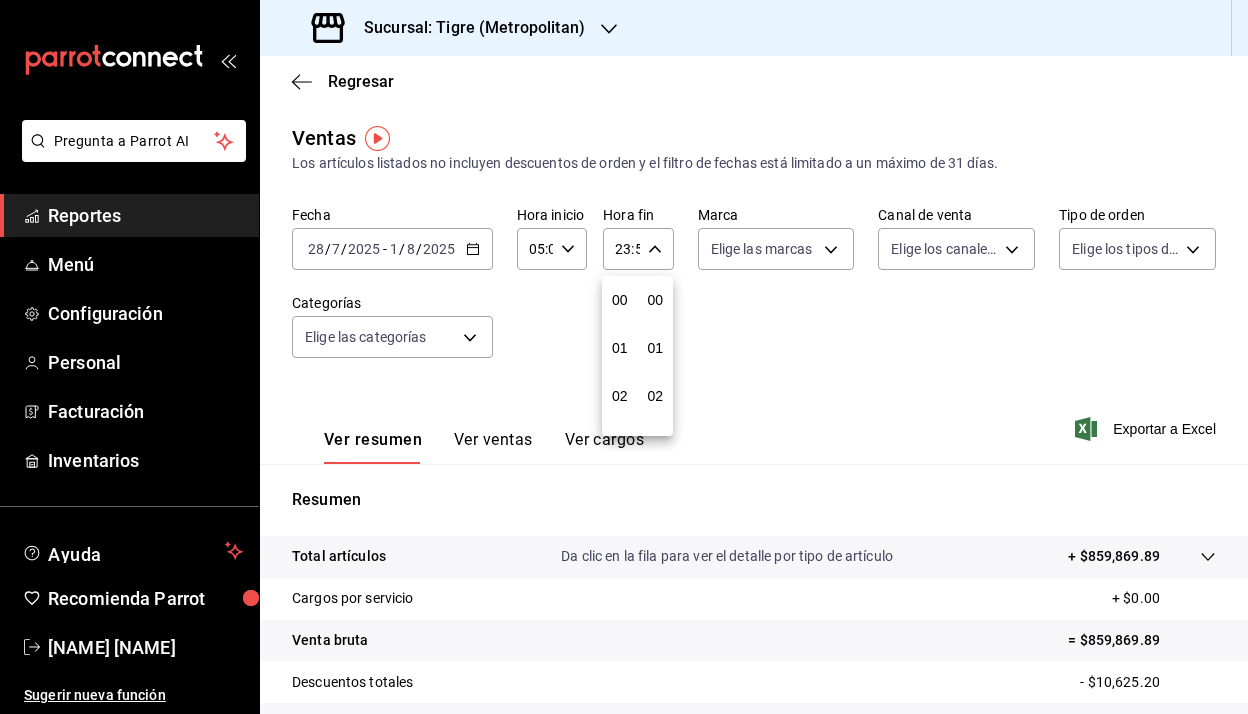 scroll, scrollTop: 992, scrollLeft: 0, axis: vertical 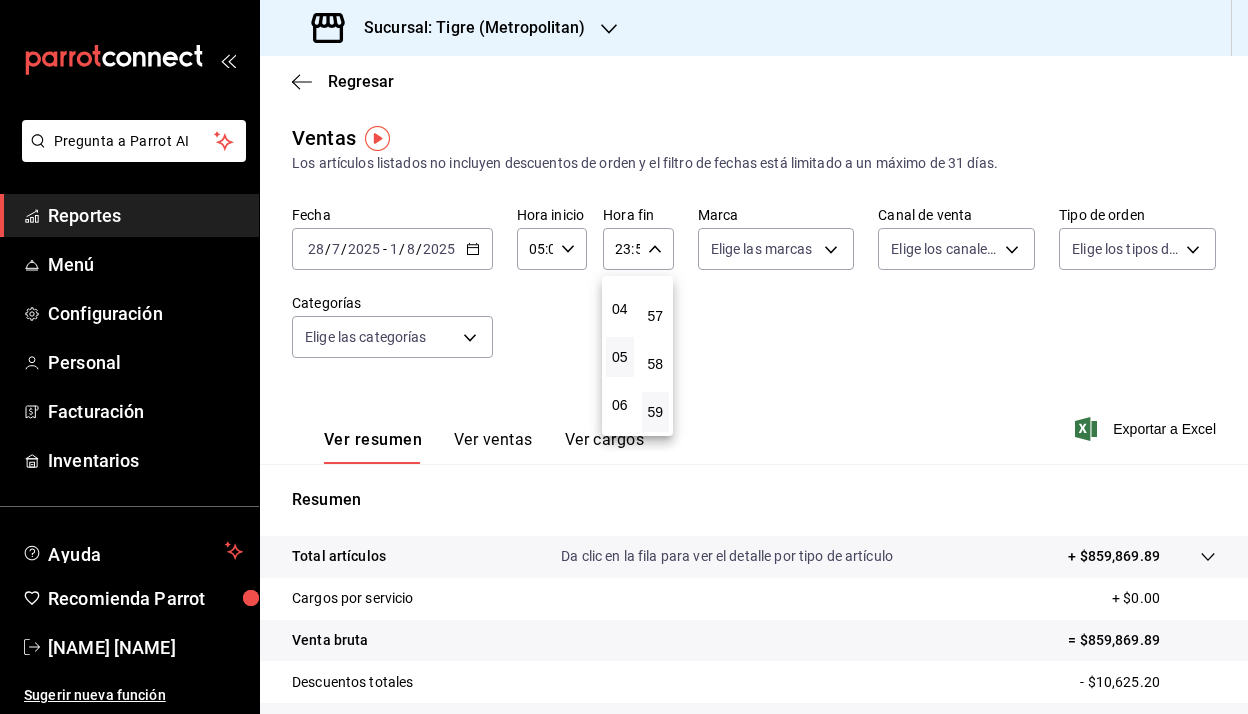 click on "05" at bounding box center (620, 357) 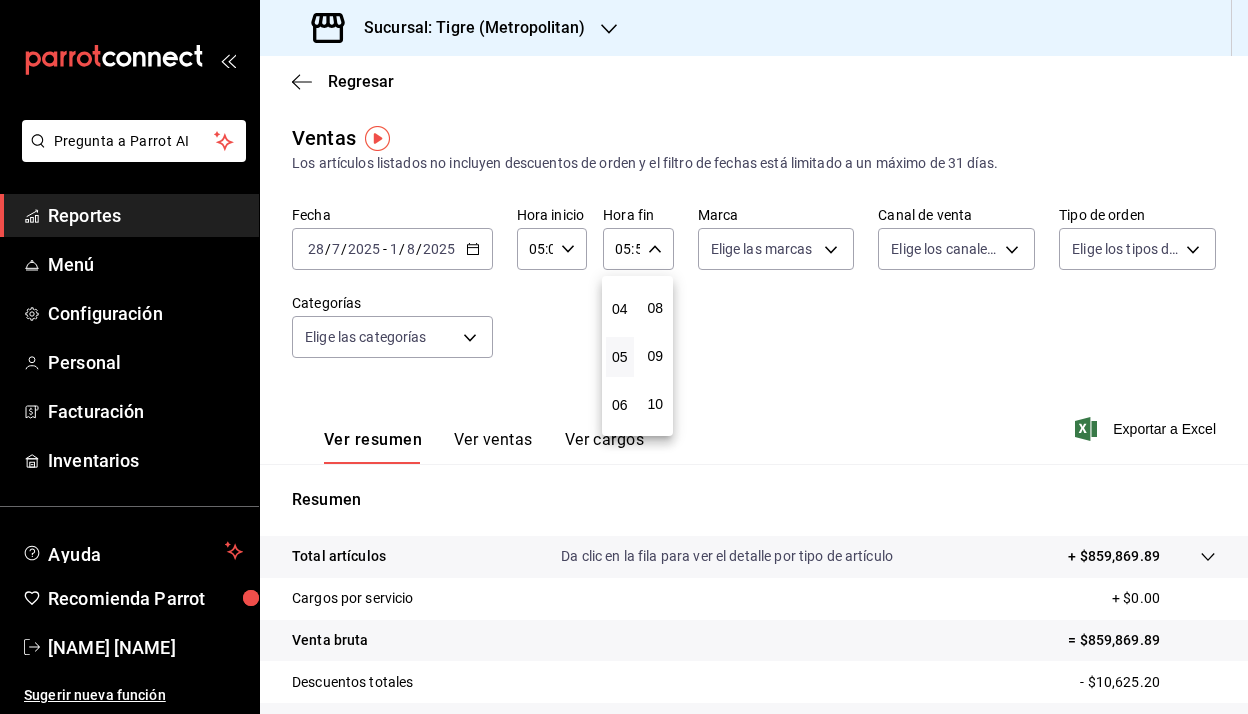 scroll, scrollTop: 0, scrollLeft: 0, axis: both 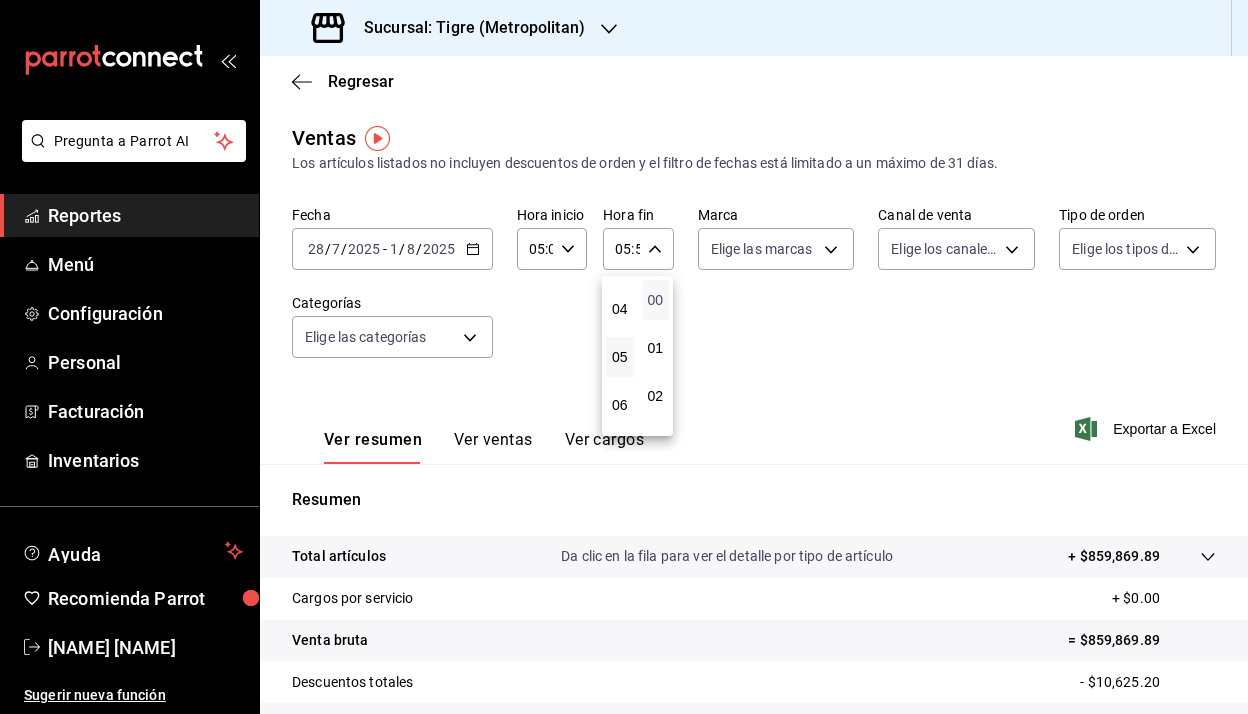 click on "00" at bounding box center (656, 300) 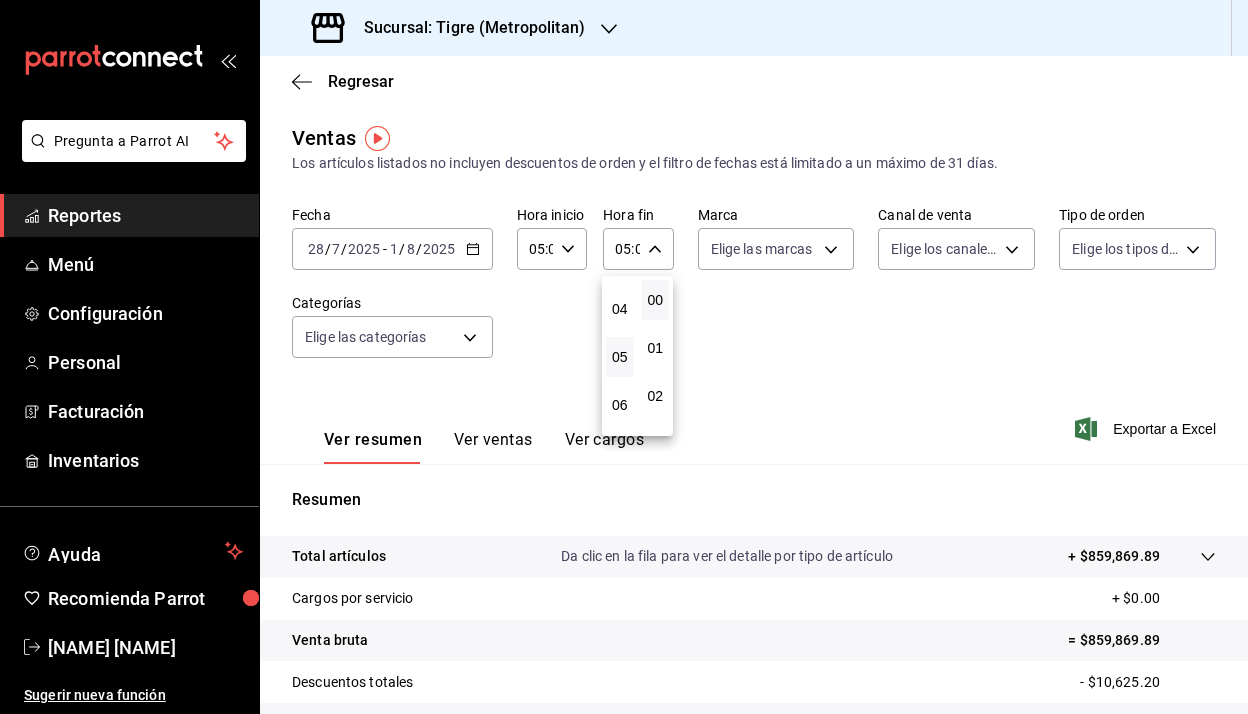 click at bounding box center (624, 357) 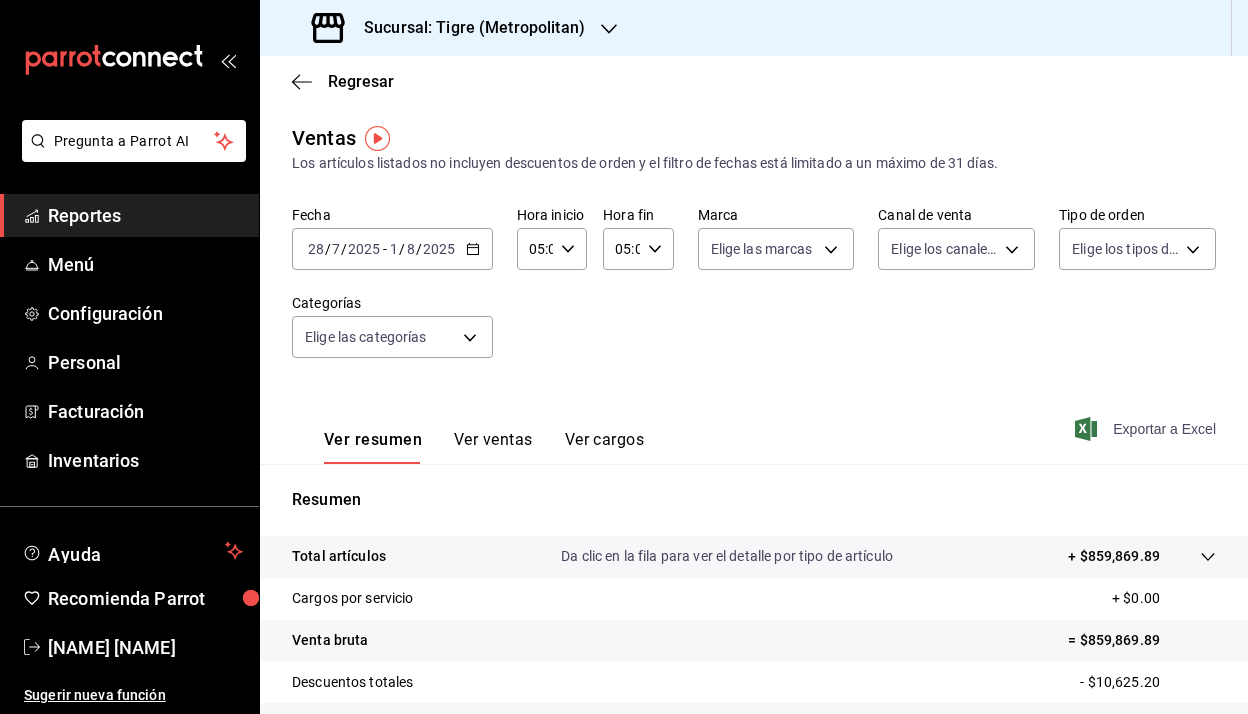 click on "Exportar a Excel" at bounding box center [1147, 429] 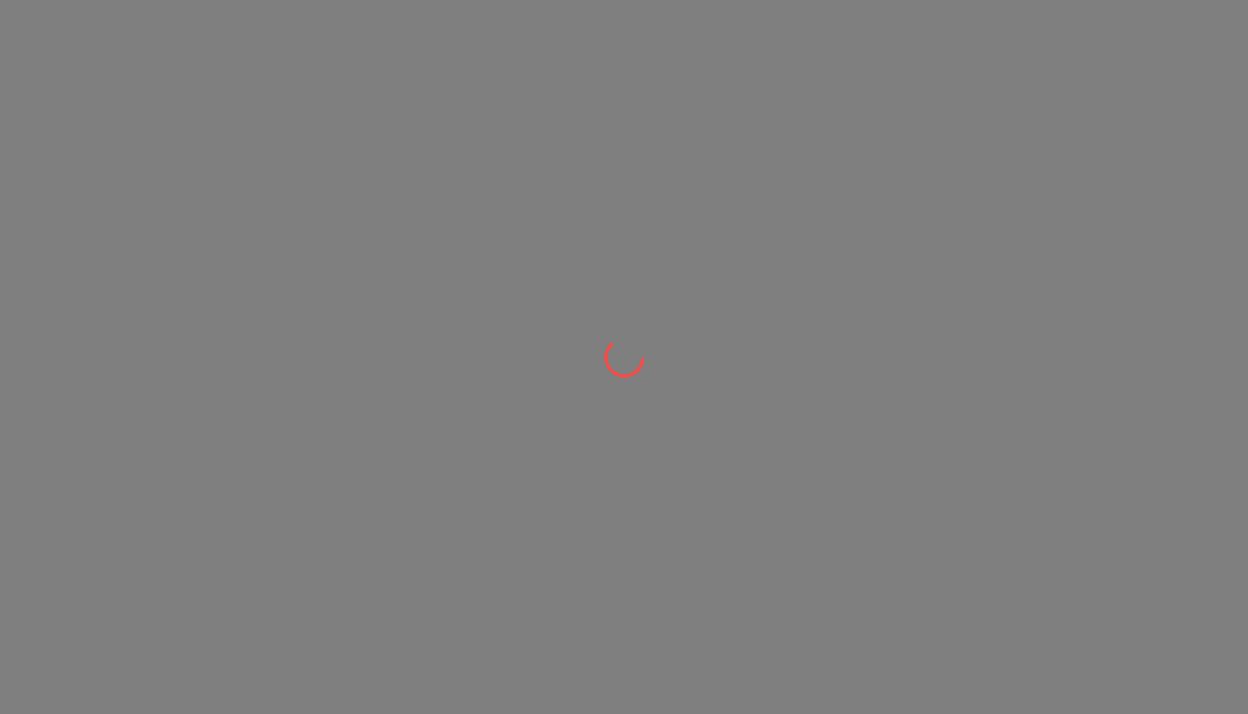 scroll, scrollTop: 0, scrollLeft: 0, axis: both 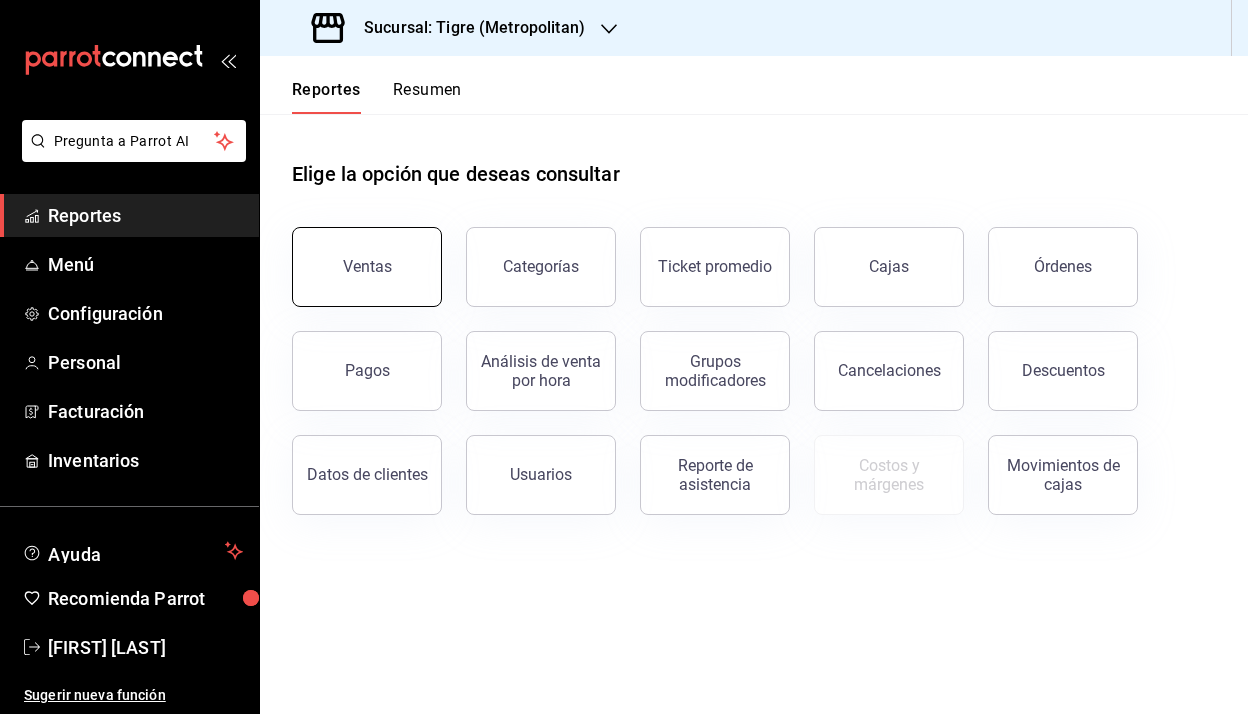 click on "Ventas" at bounding box center (367, 267) 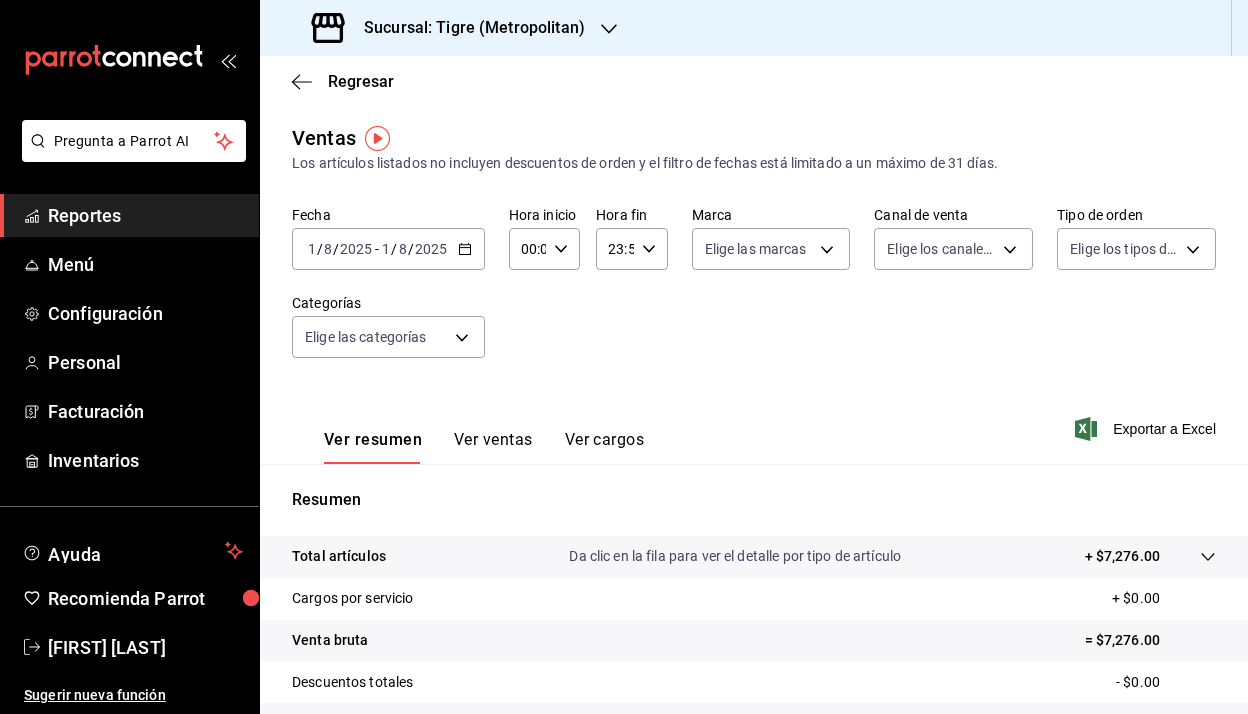 click 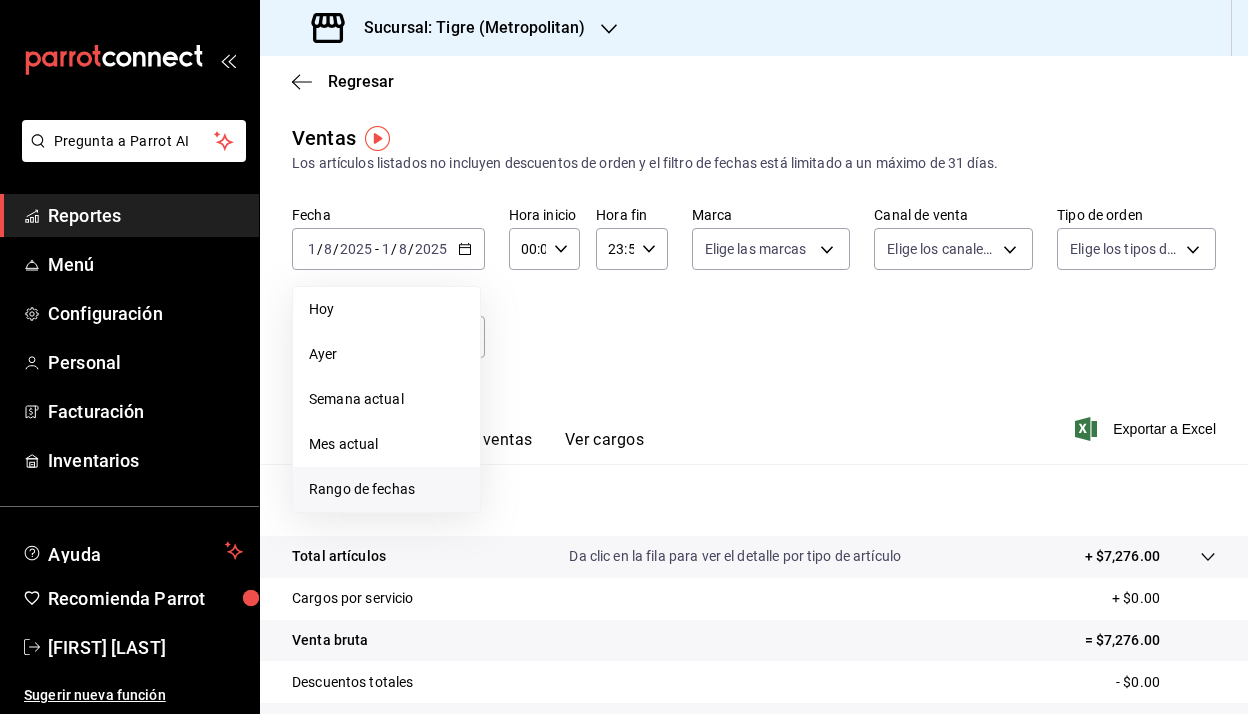 click on "Rango de fechas" at bounding box center [386, 489] 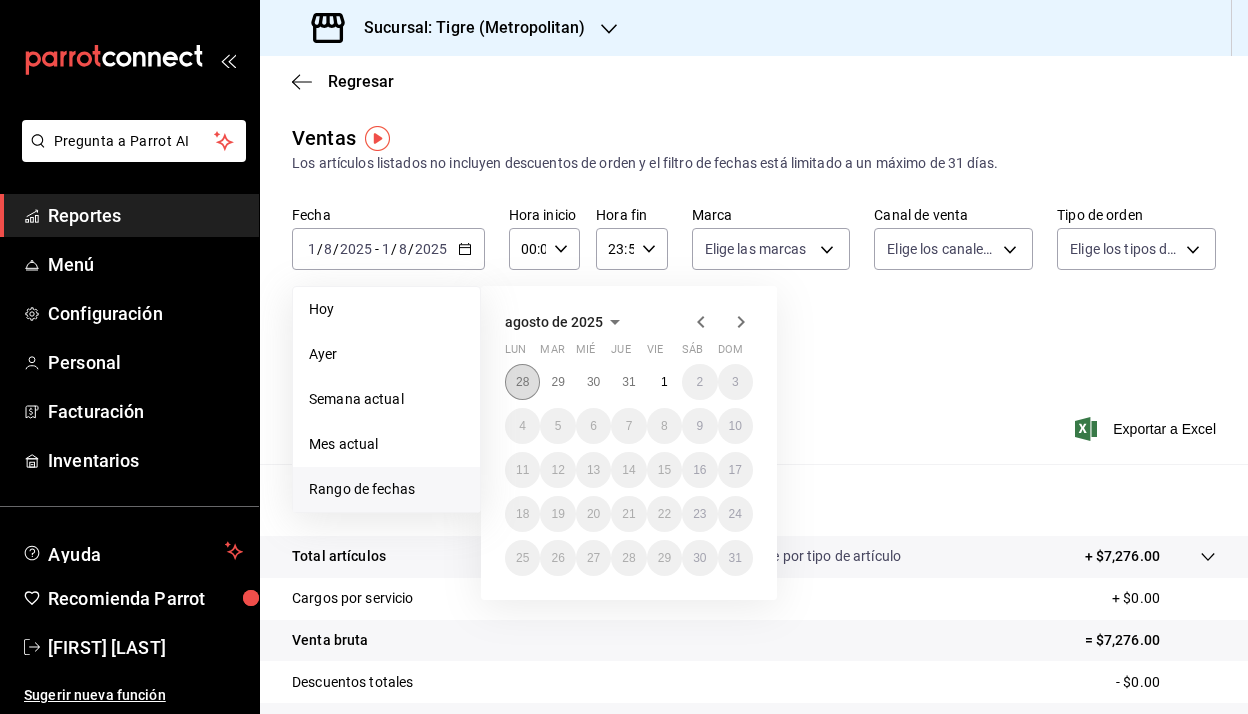 click on "28" at bounding box center [522, 382] 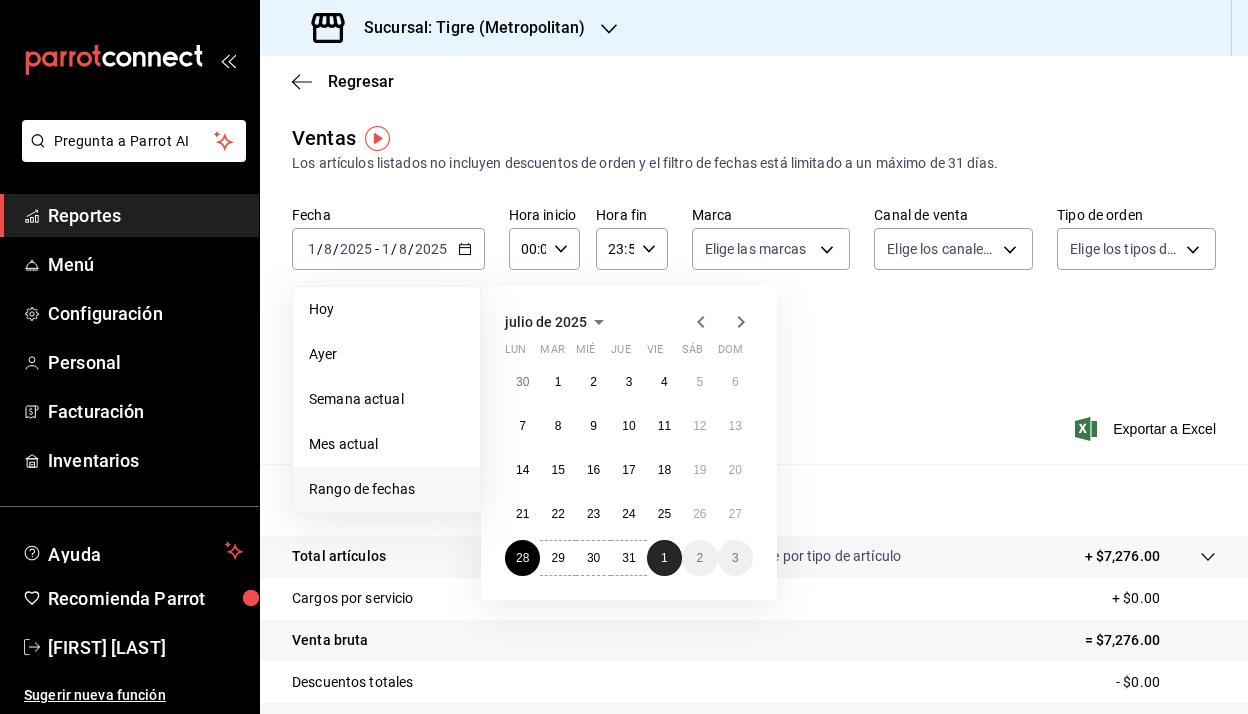 click on "1" at bounding box center [664, 558] 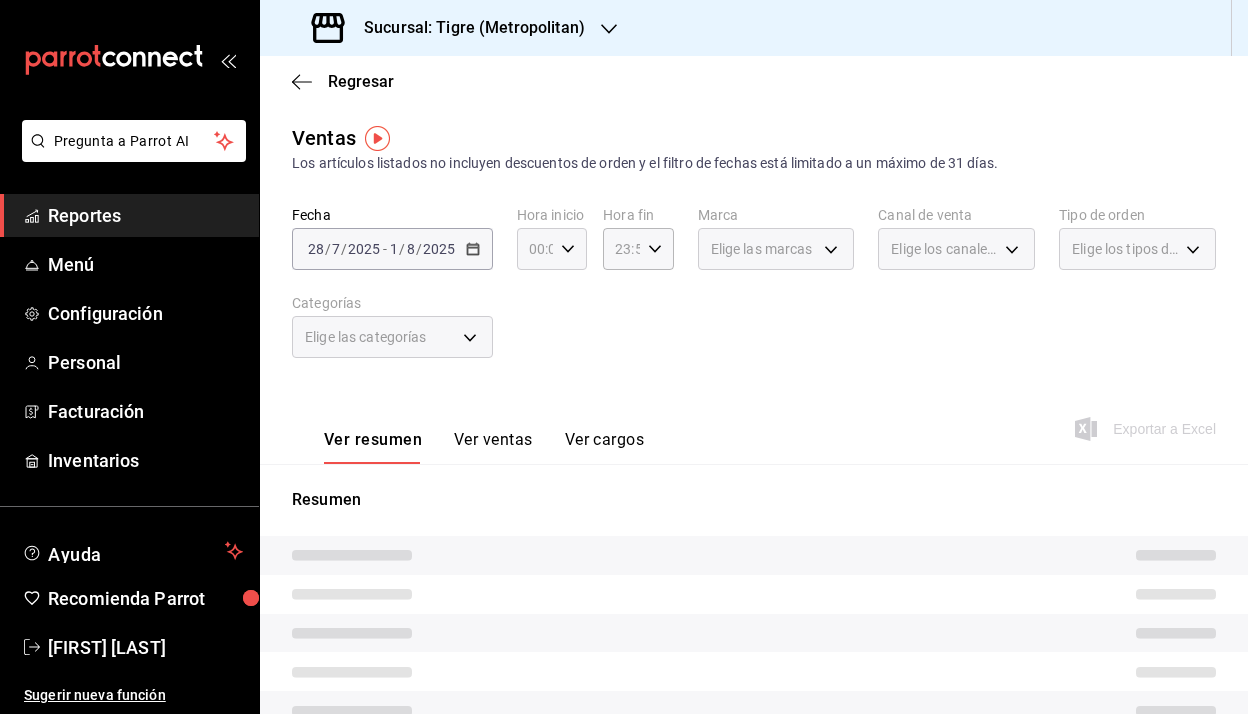 click 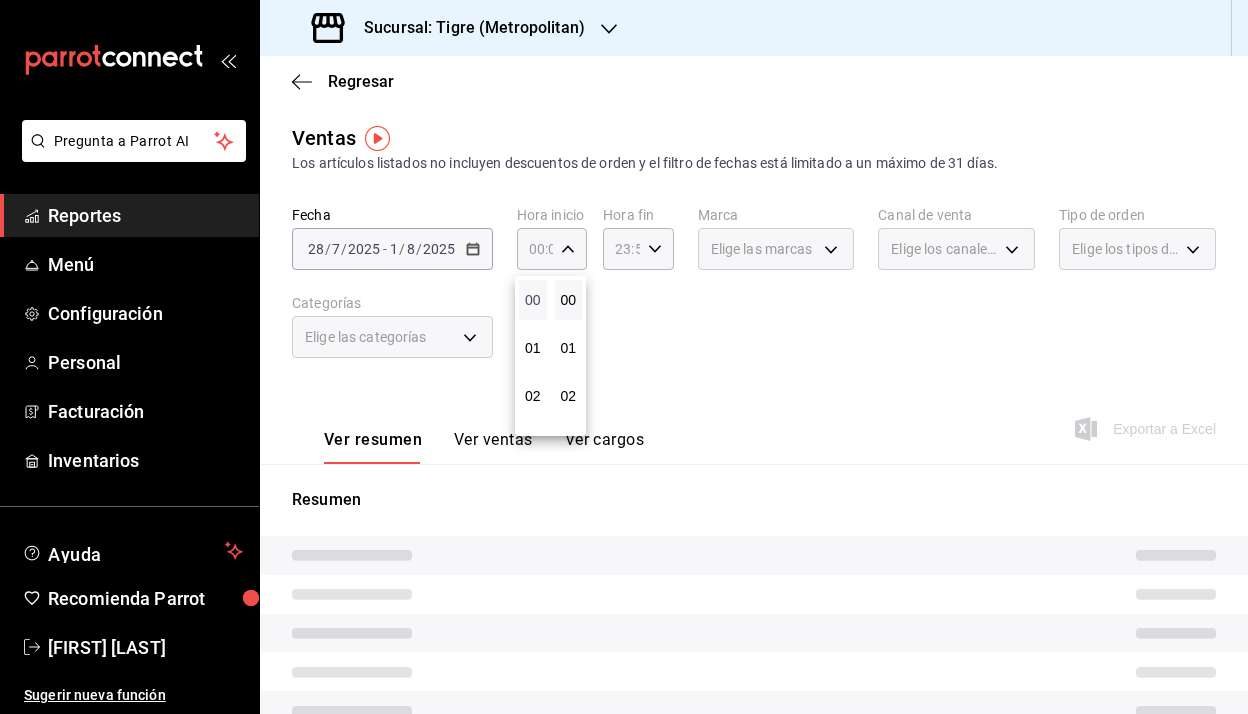 click on "00" at bounding box center (533, 300) 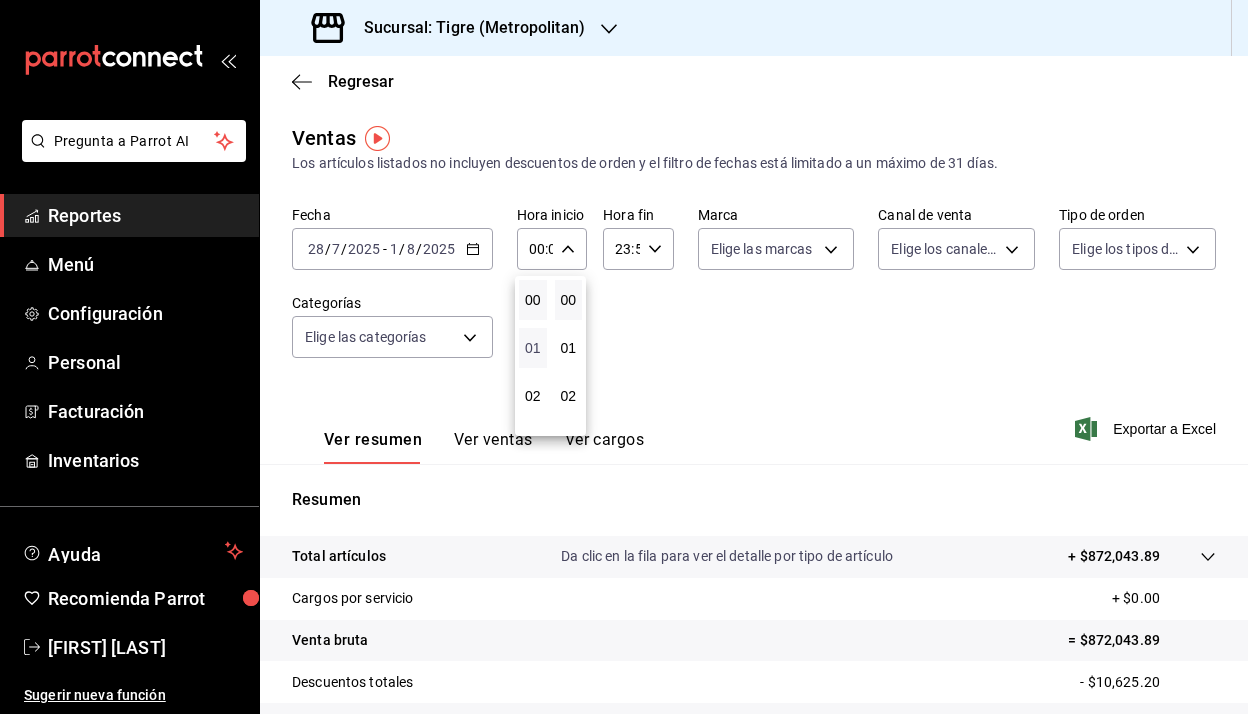 type 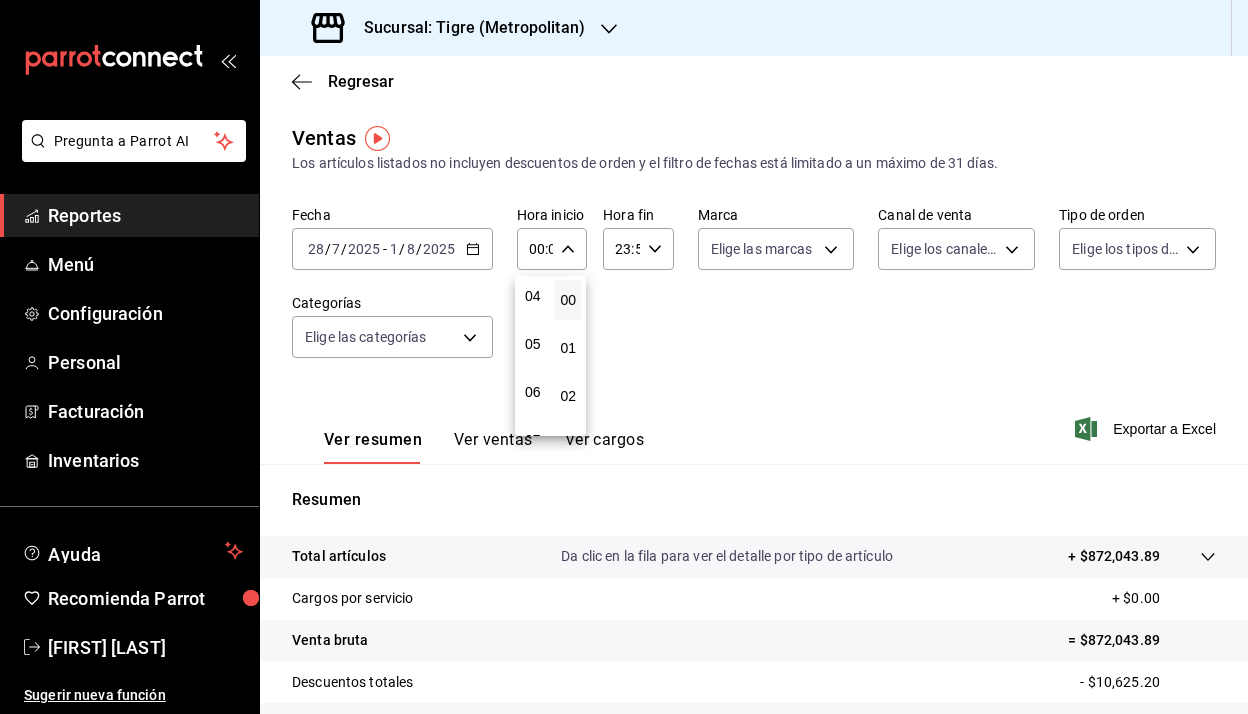 scroll, scrollTop: 200, scrollLeft: 0, axis: vertical 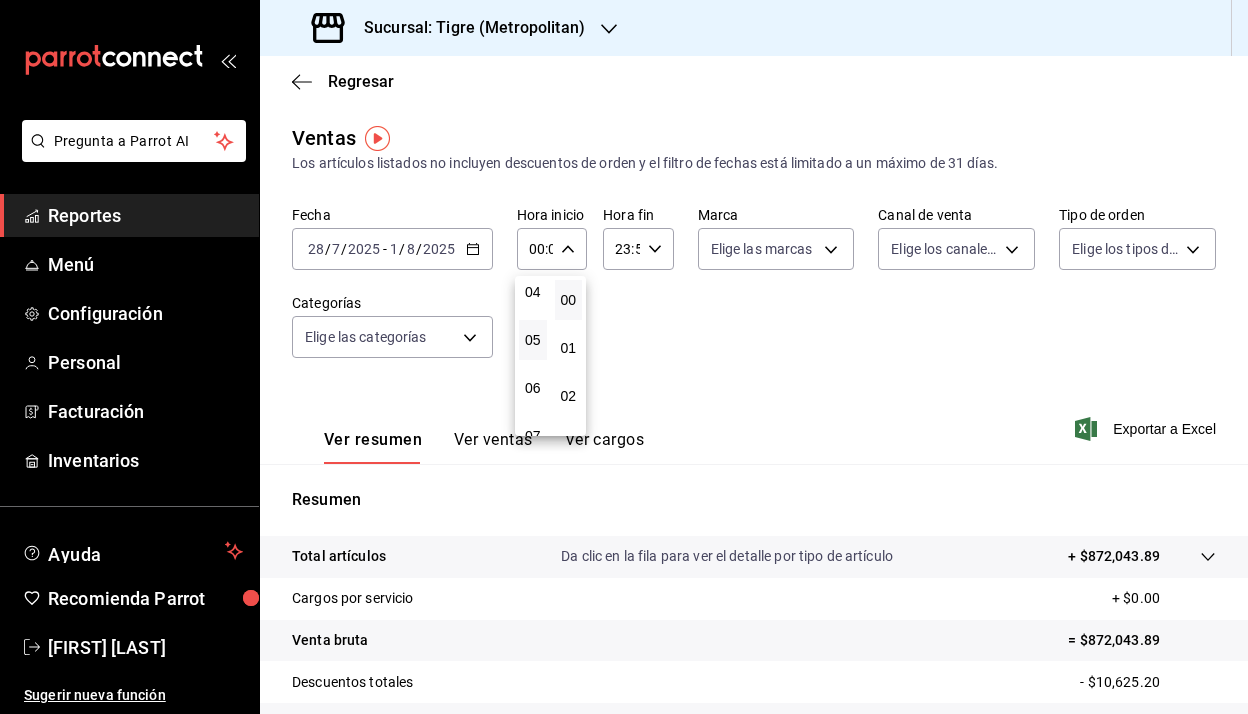 click on "05" at bounding box center [533, 340] 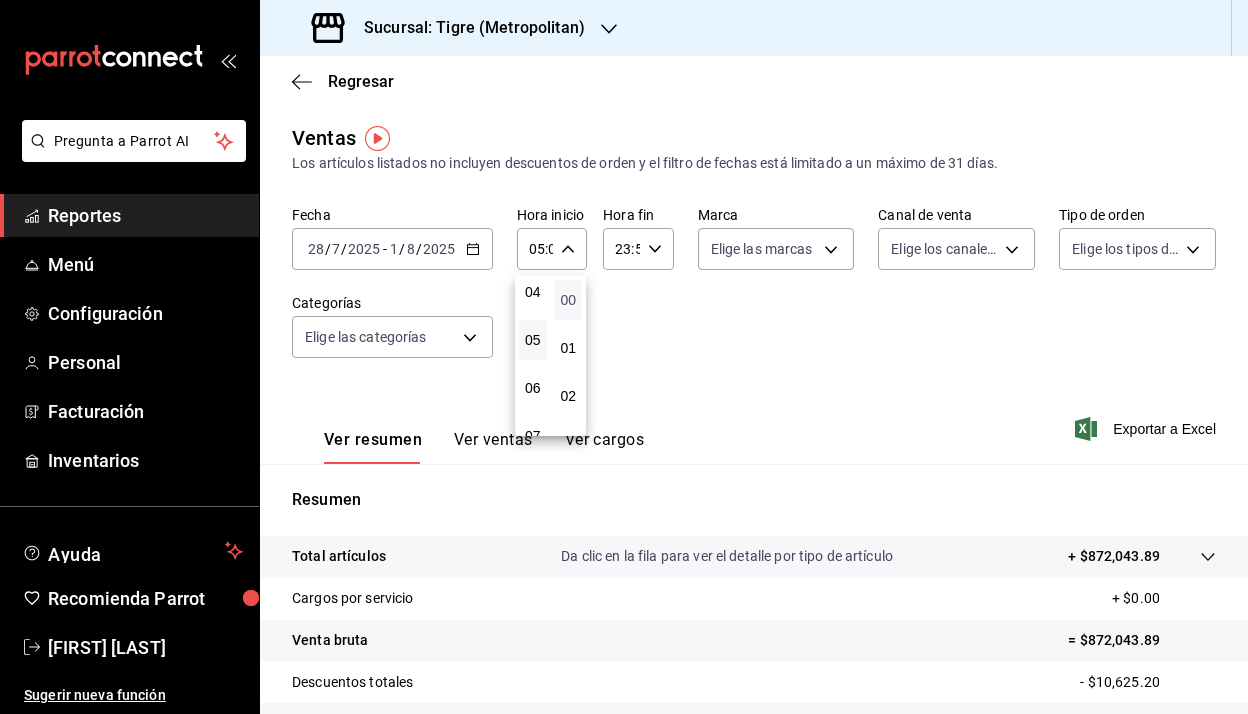 click on "00" at bounding box center (569, 300) 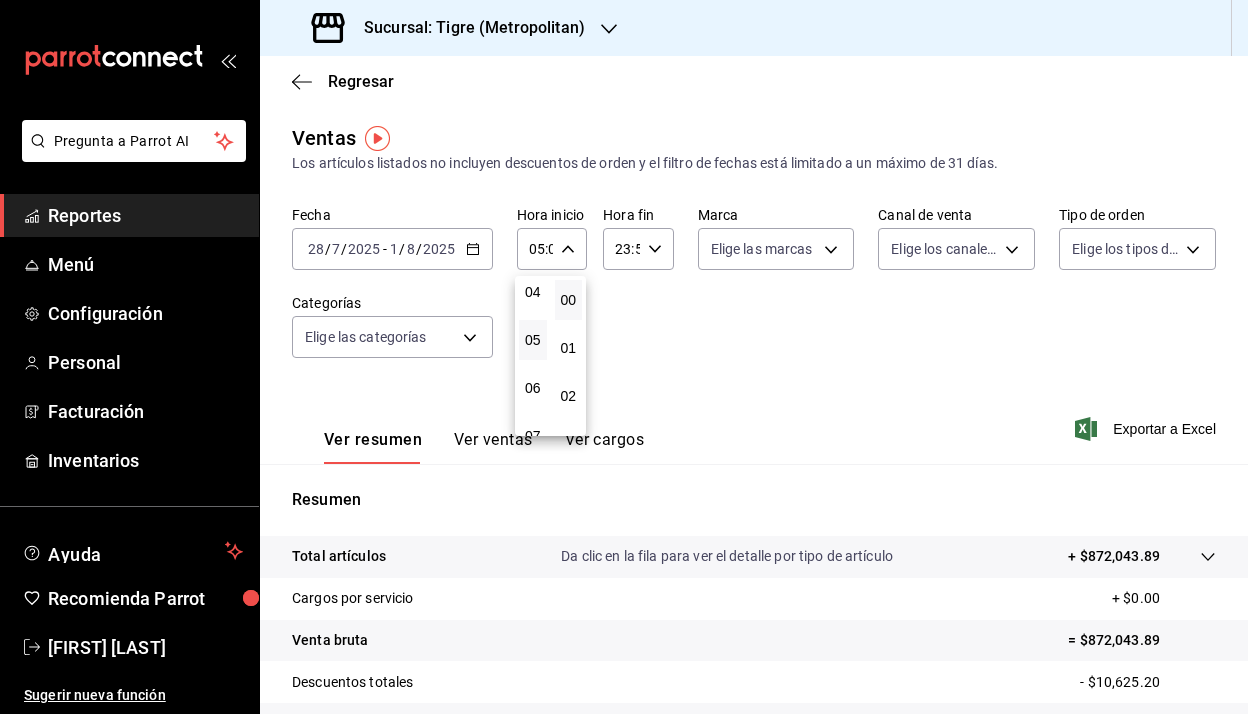click at bounding box center [624, 357] 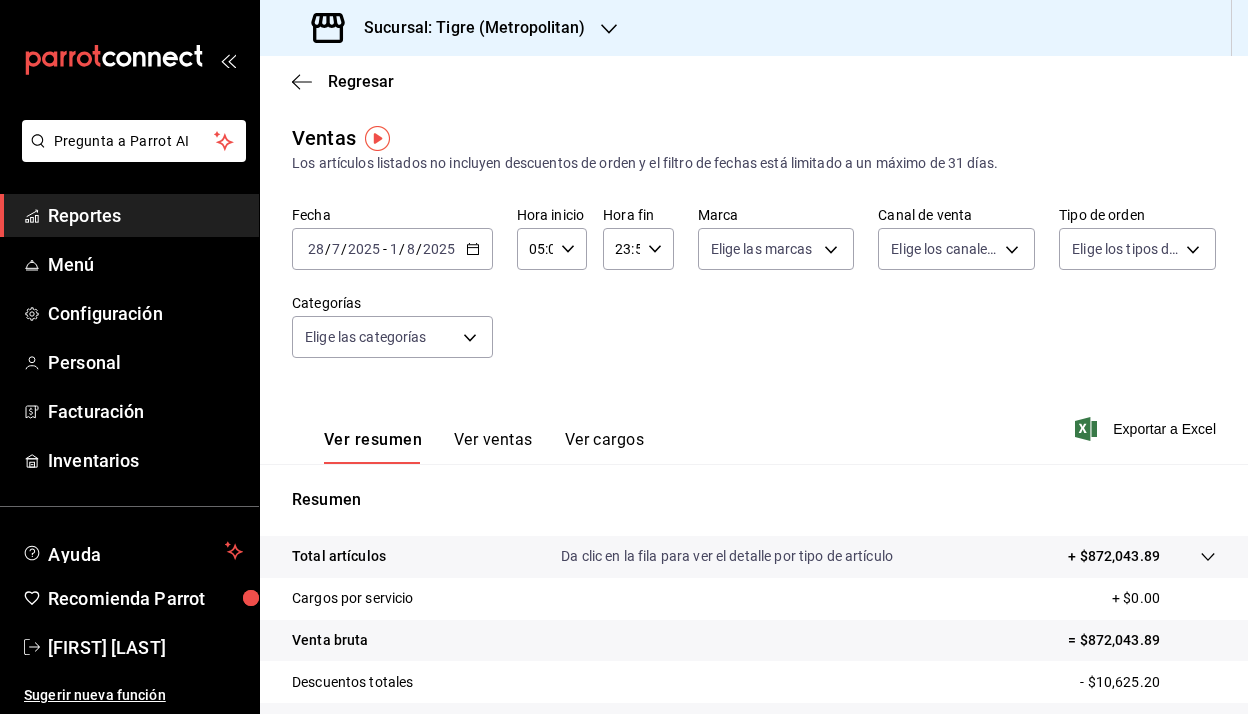 click 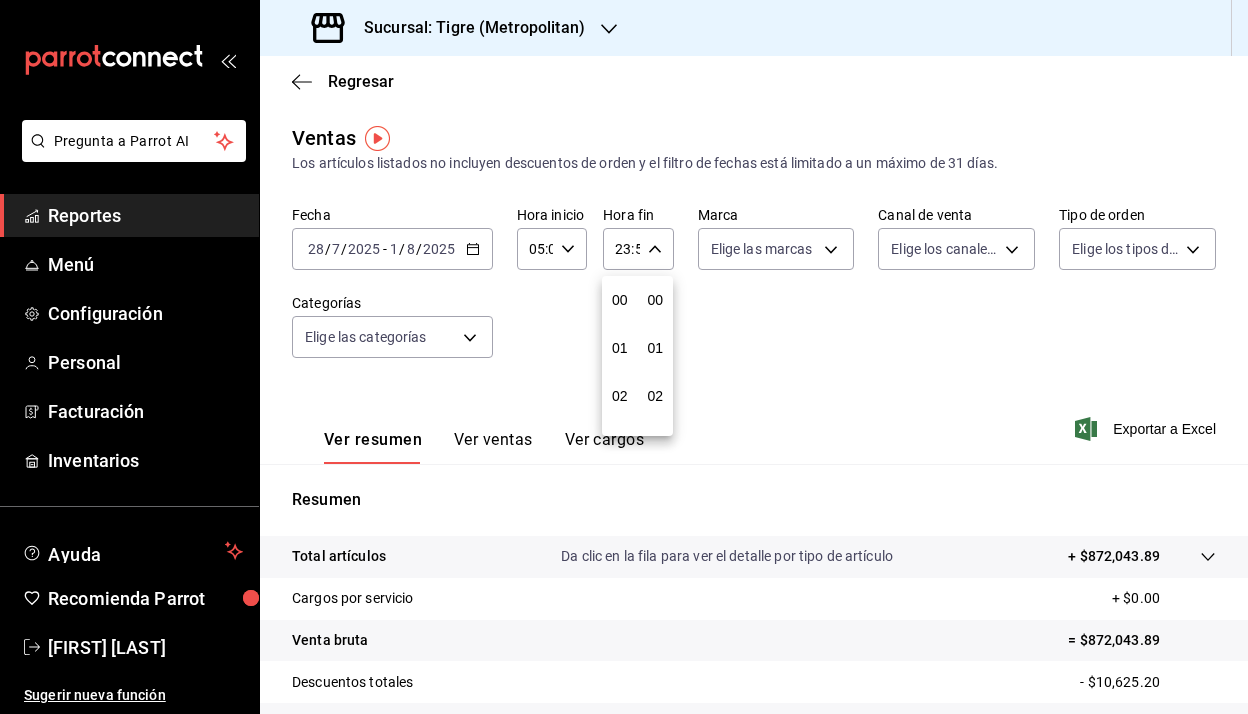 scroll, scrollTop: 992, scrollLeft: 0, axis: vertical 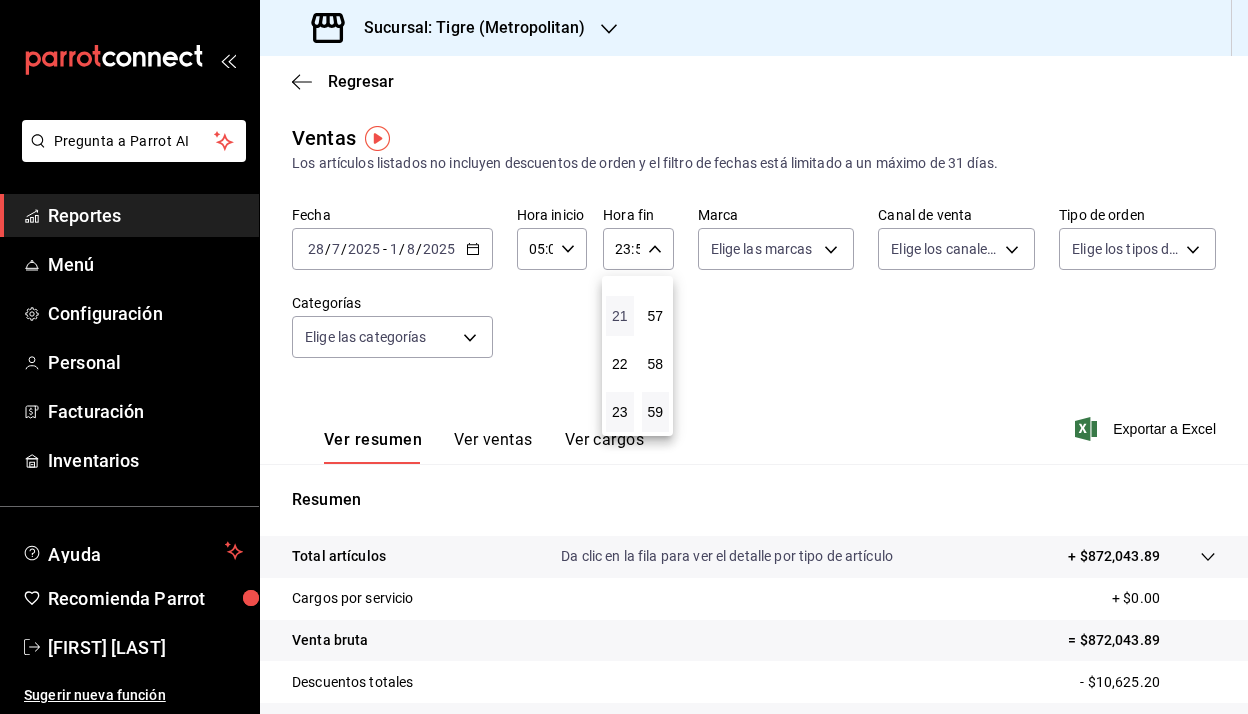 click on "21" at bounding box center (620, 316) 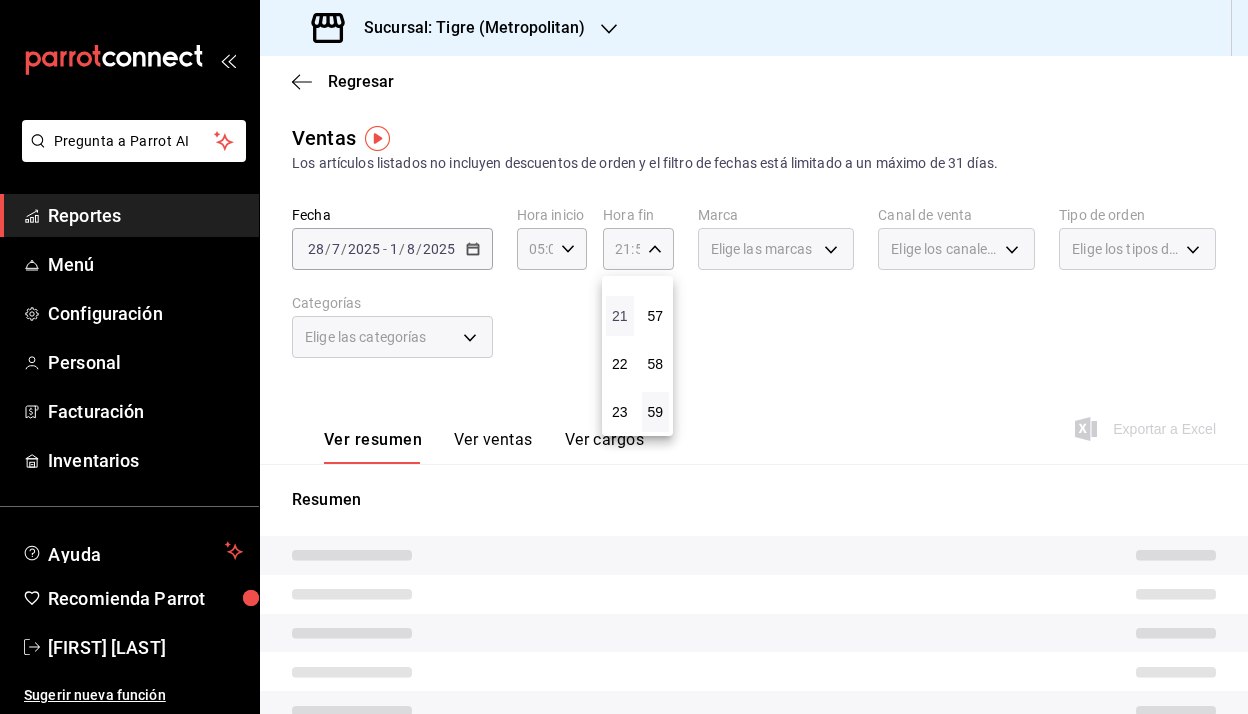 type 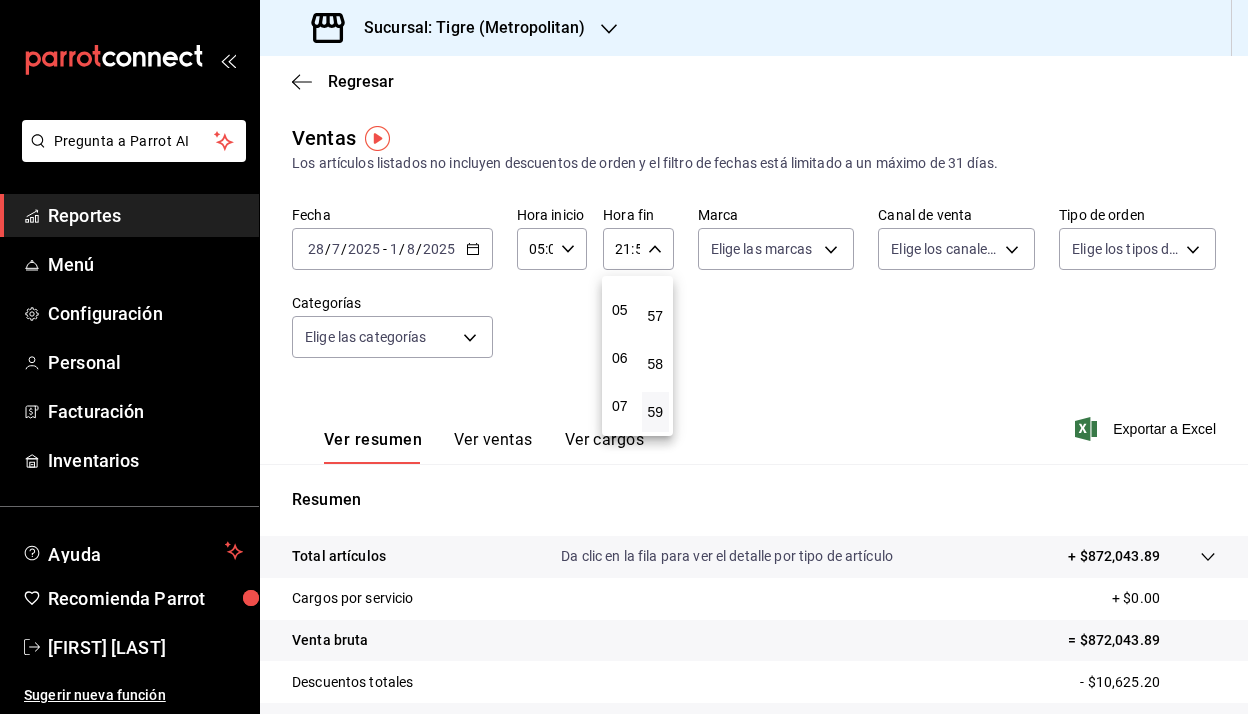 scroll, scrollTop: 232, scrollLeft: 0, axis: vertical 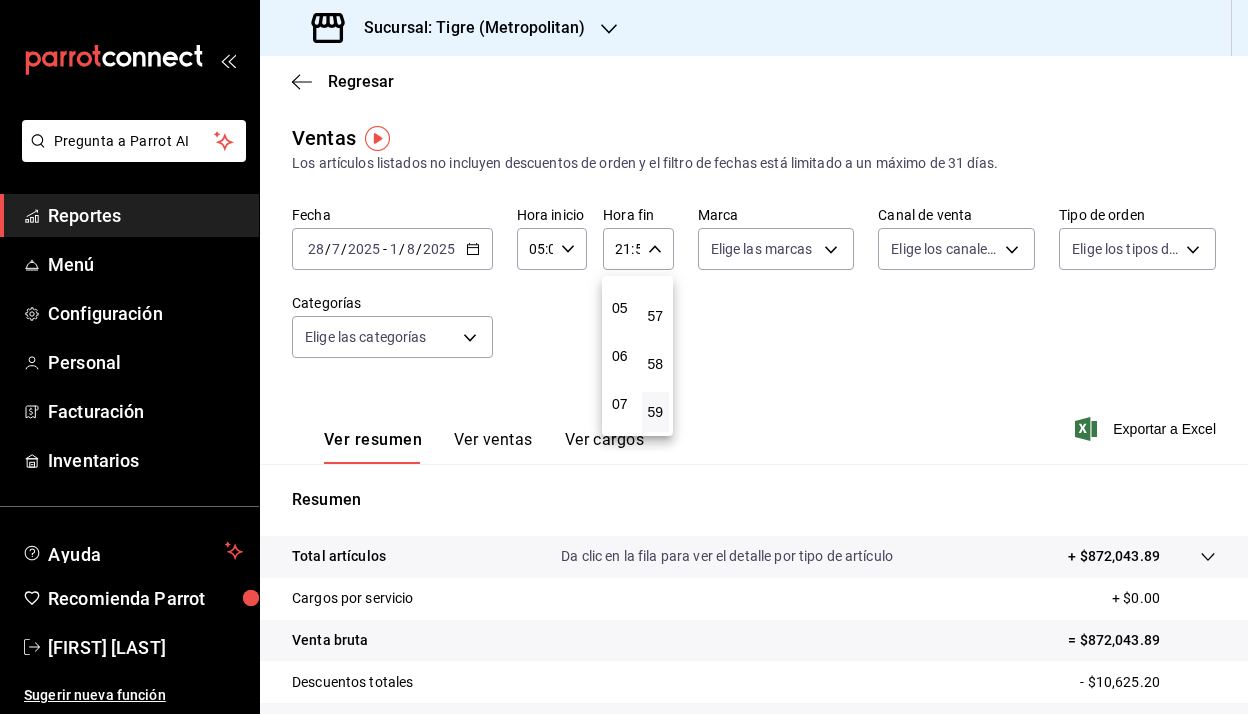 click on "05" at bounding box center [620, 308] 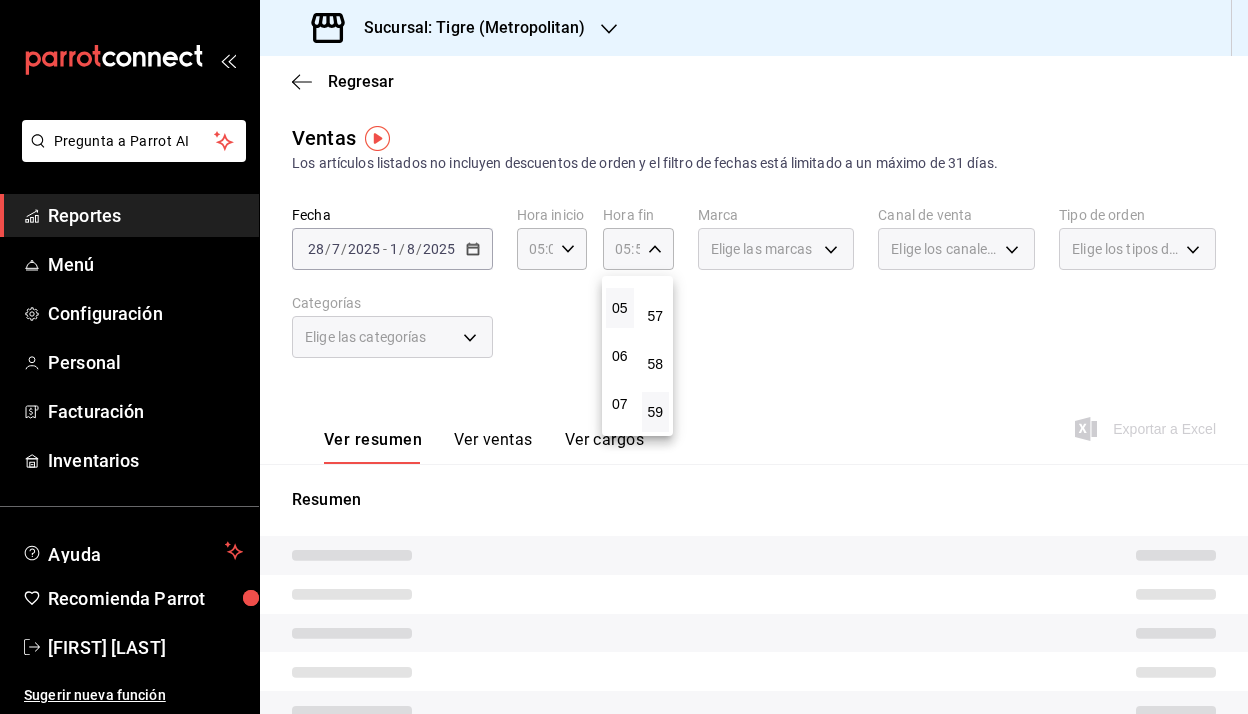 click on "05" at bounding box center [620, 308] 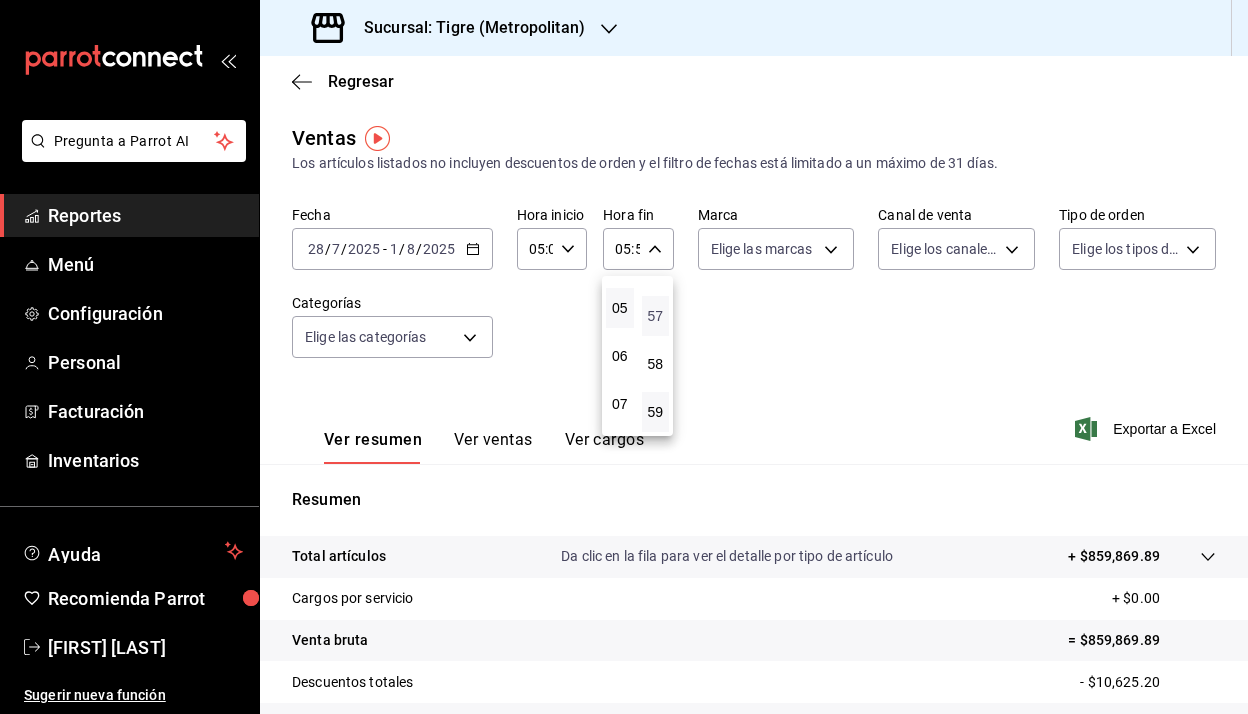 click on "57" at bounding box center (656, 316) 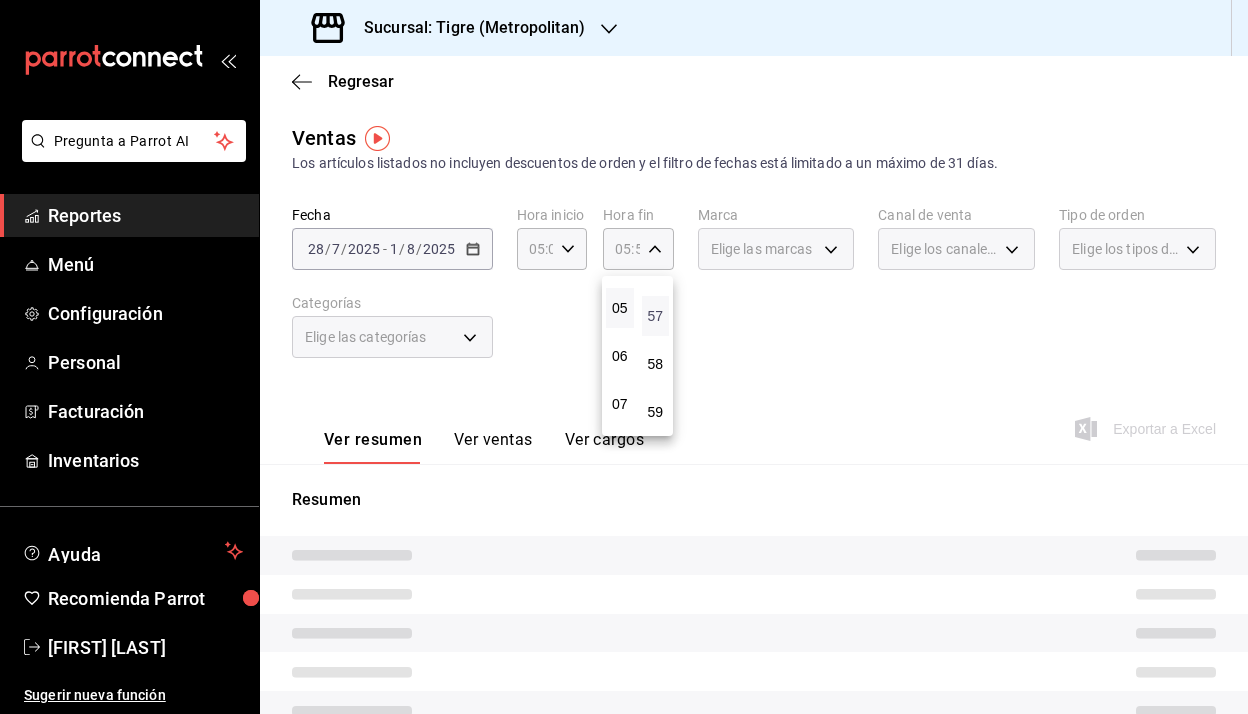 type 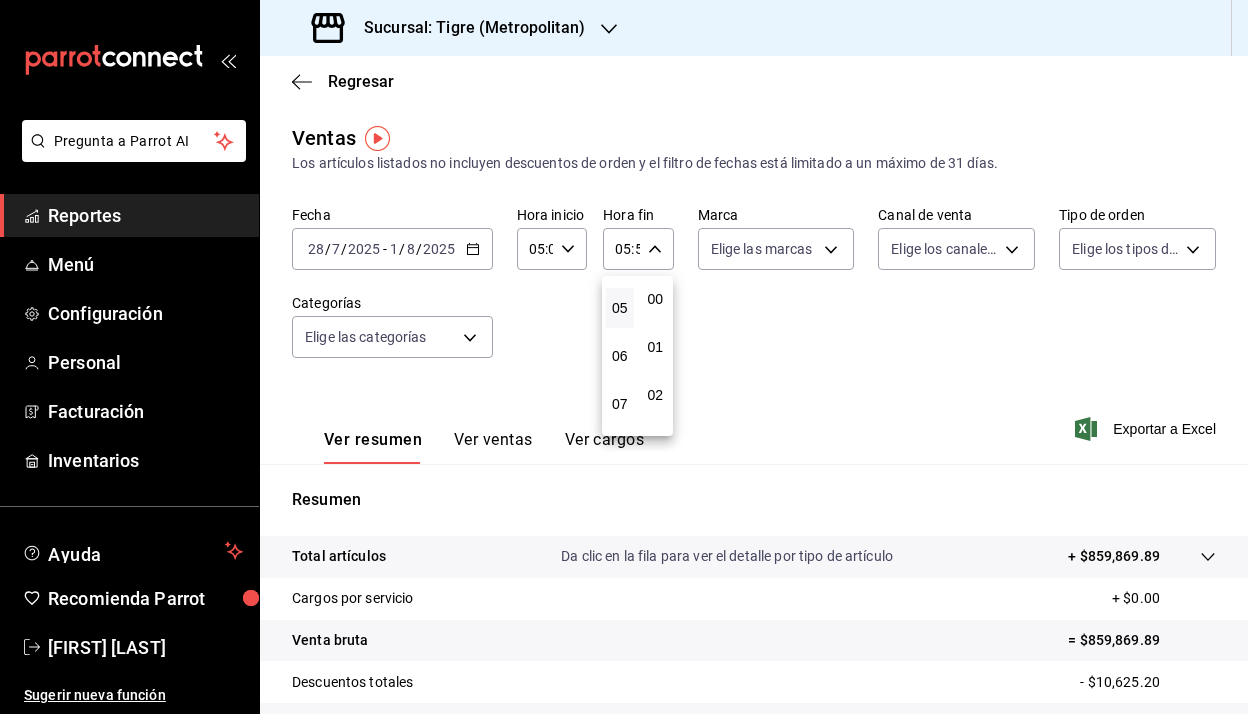scroll, scrollTop: 0, scrollLeft: 0, axis: both 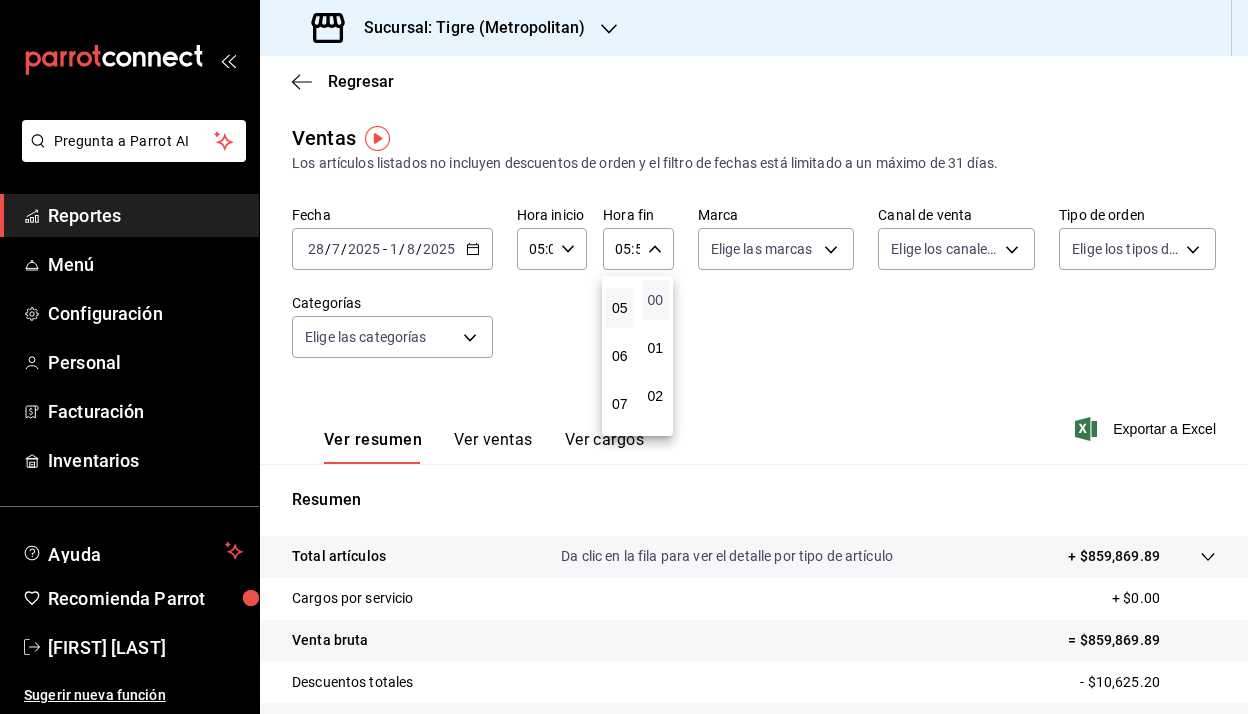 click on "00" at bounding box center [656, 300] 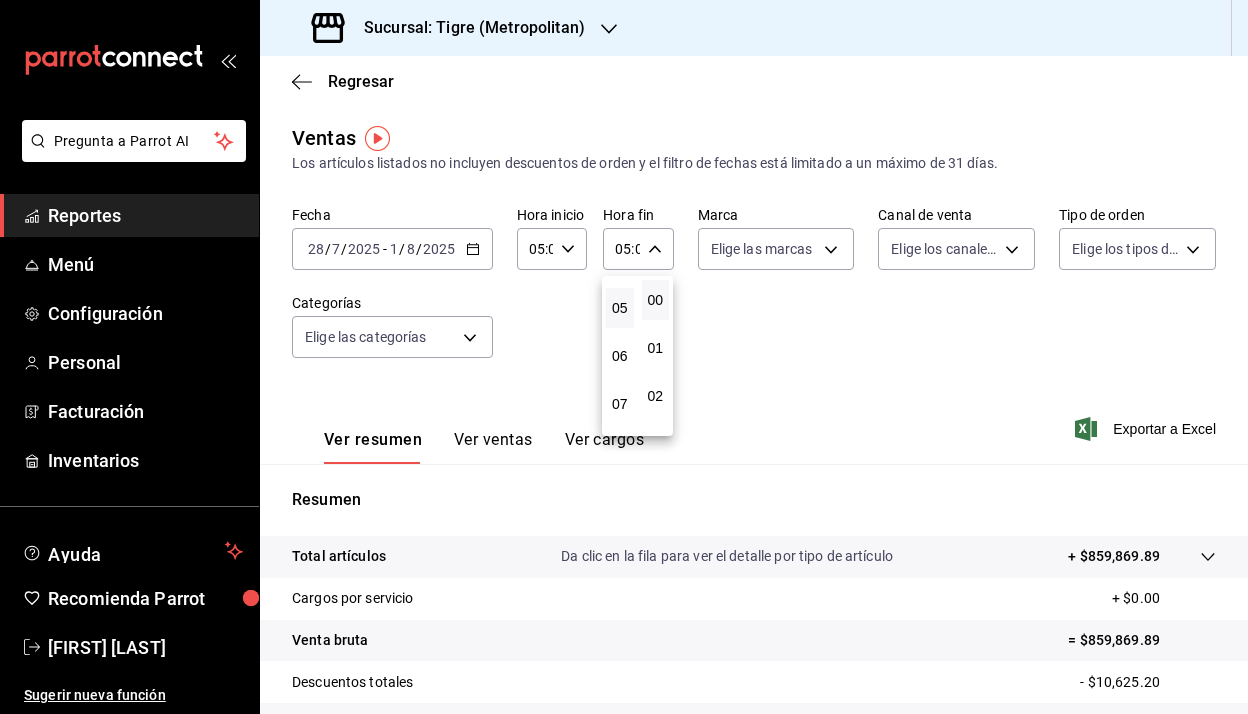 click at bounding box center (624, 357) 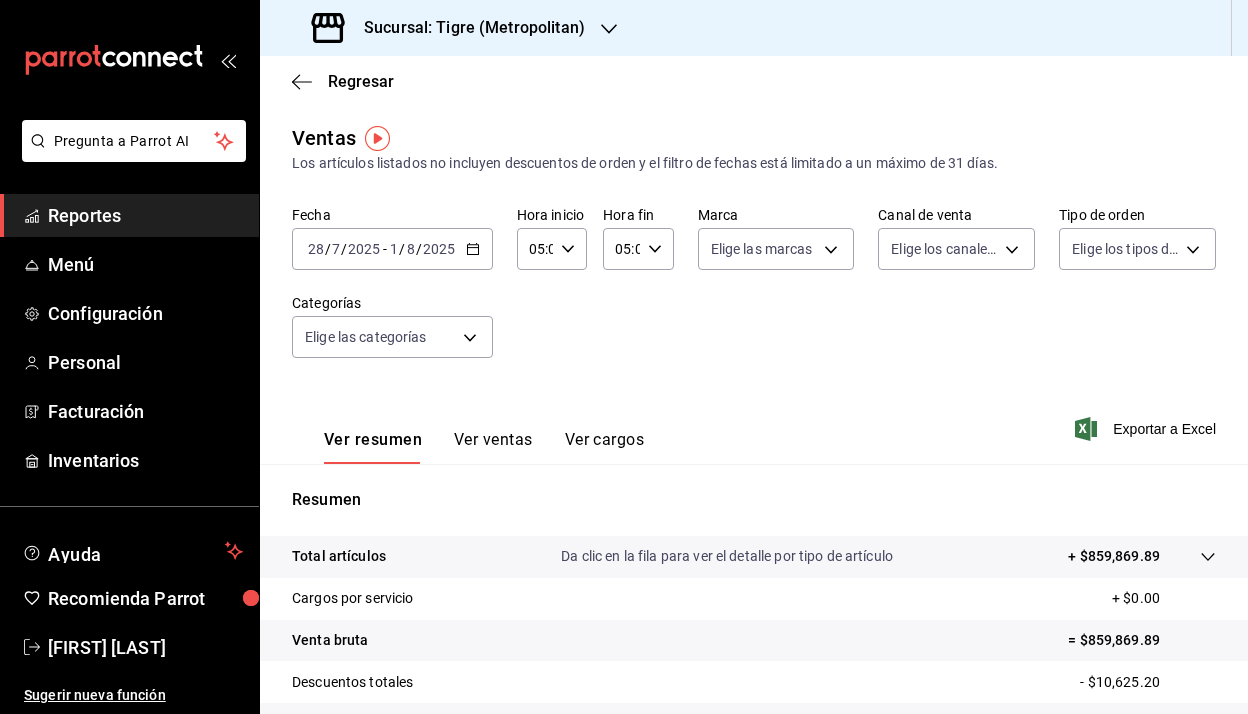 click 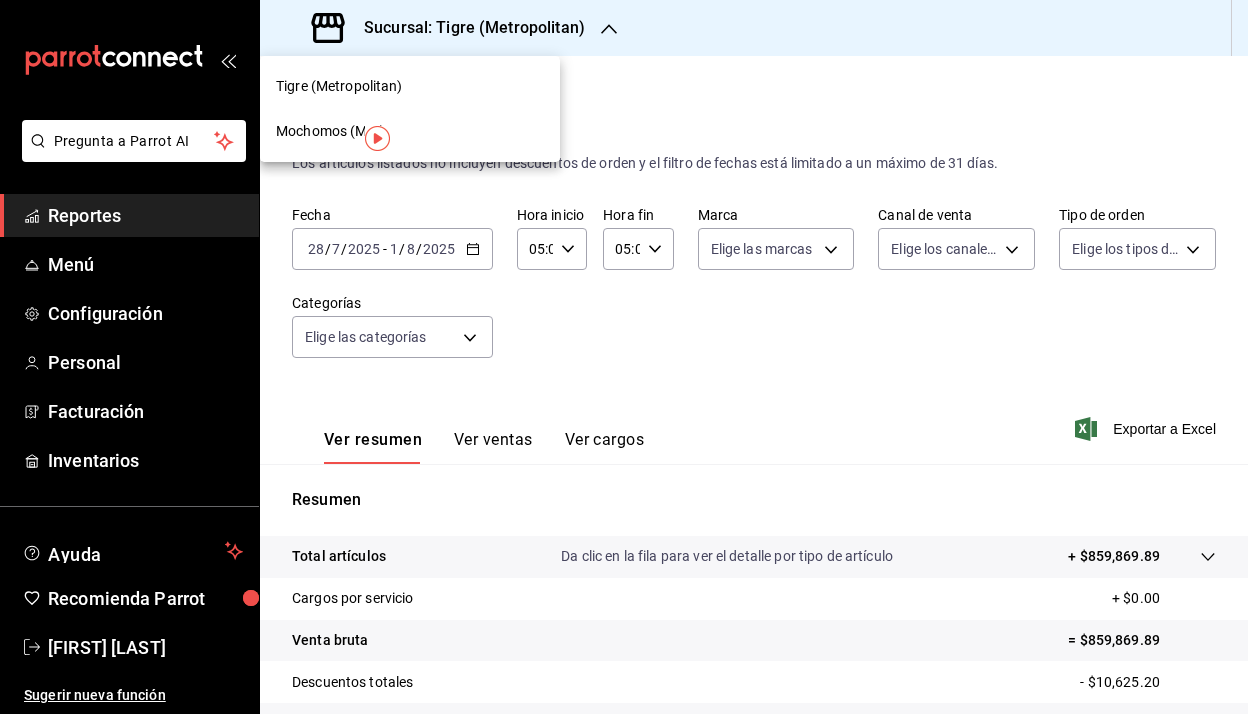 click on "Mochomos (Mty)" at bounding box center (330, 131) 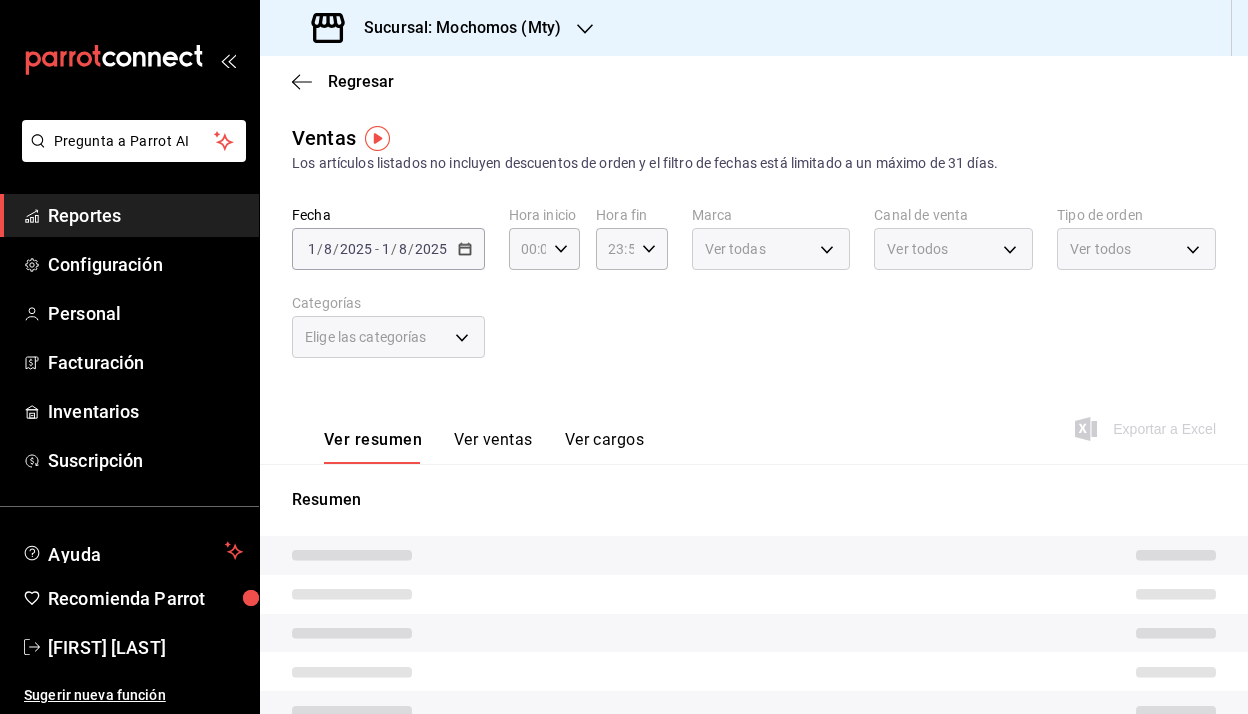 type on "05:00" 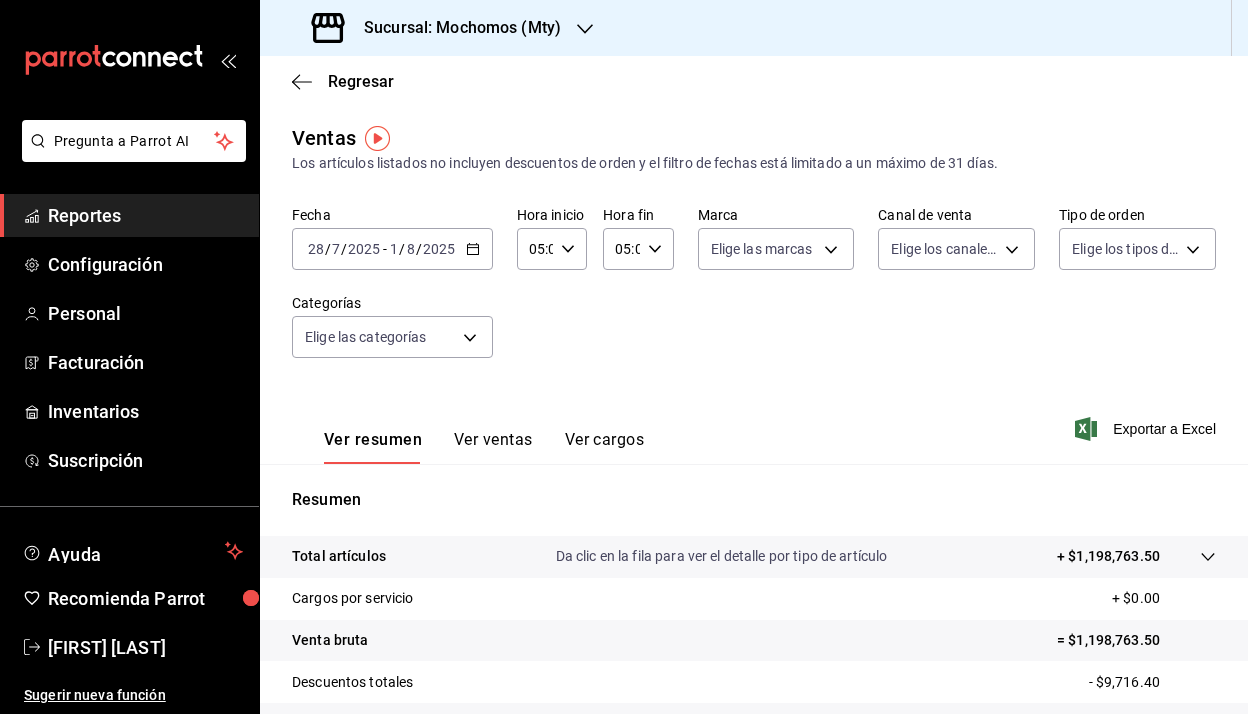 click 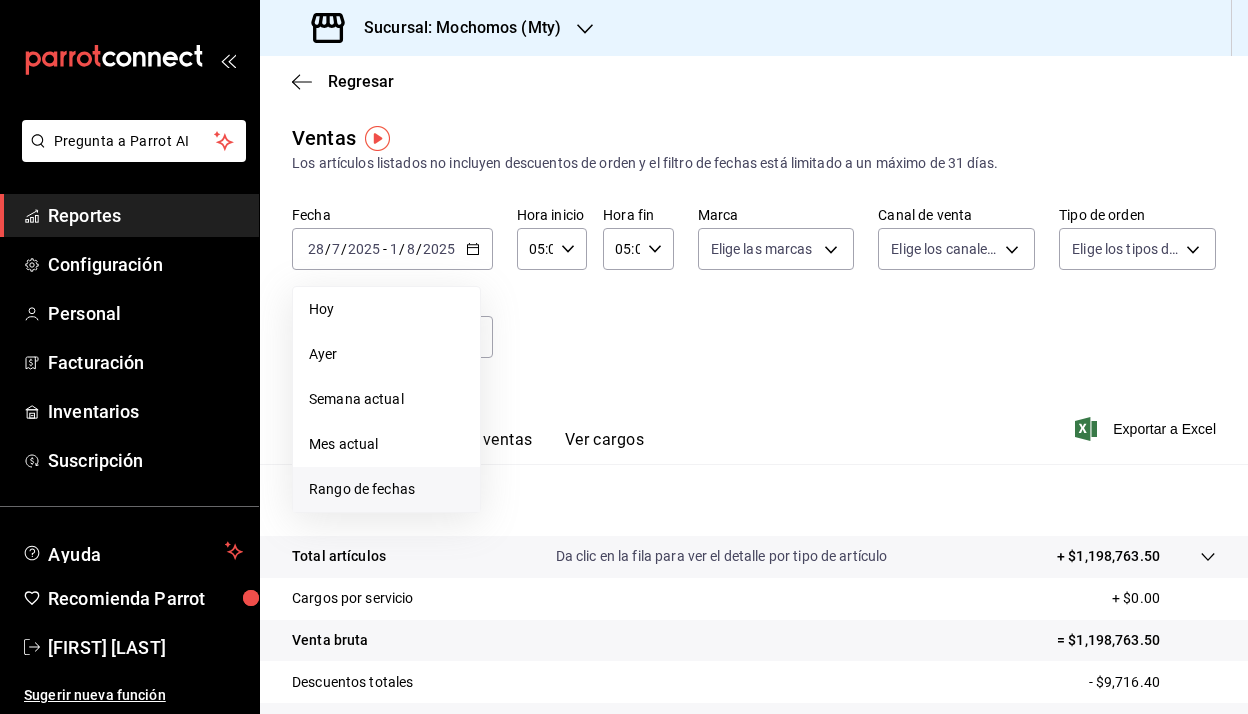 click on "Rango de fechas" at bounding box center (386, 489) 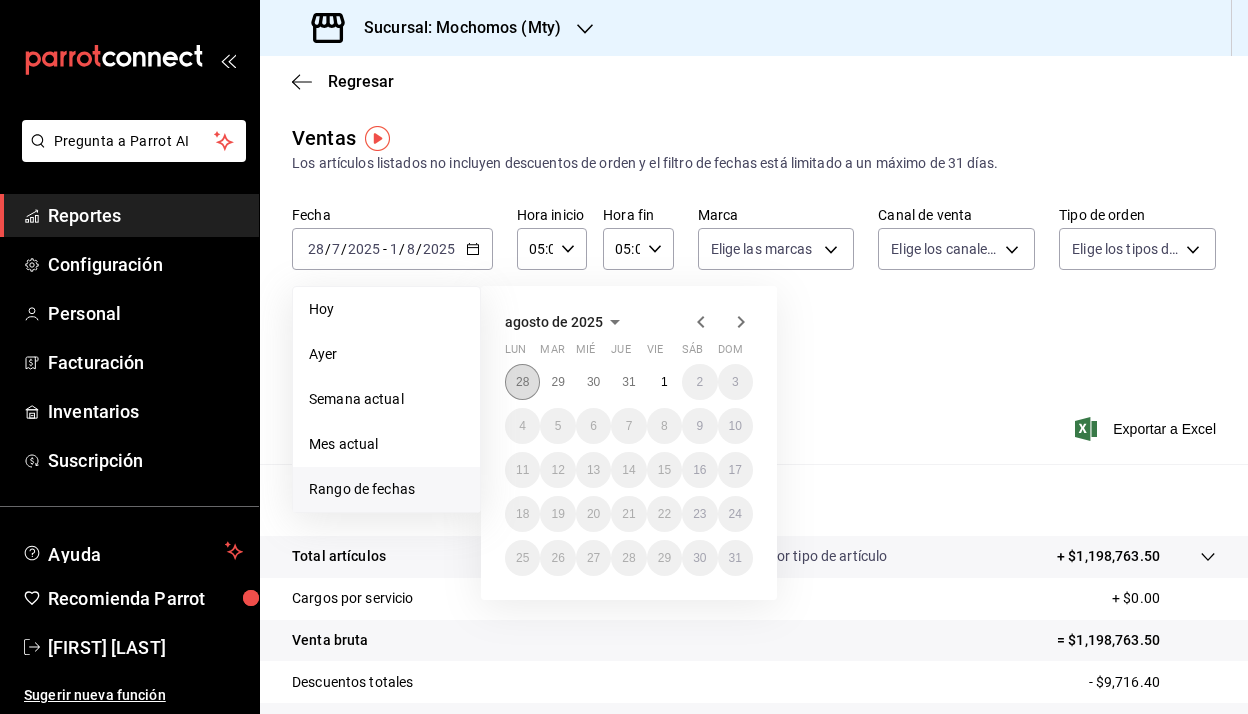 click on "28" at bounding box center (522, 382) 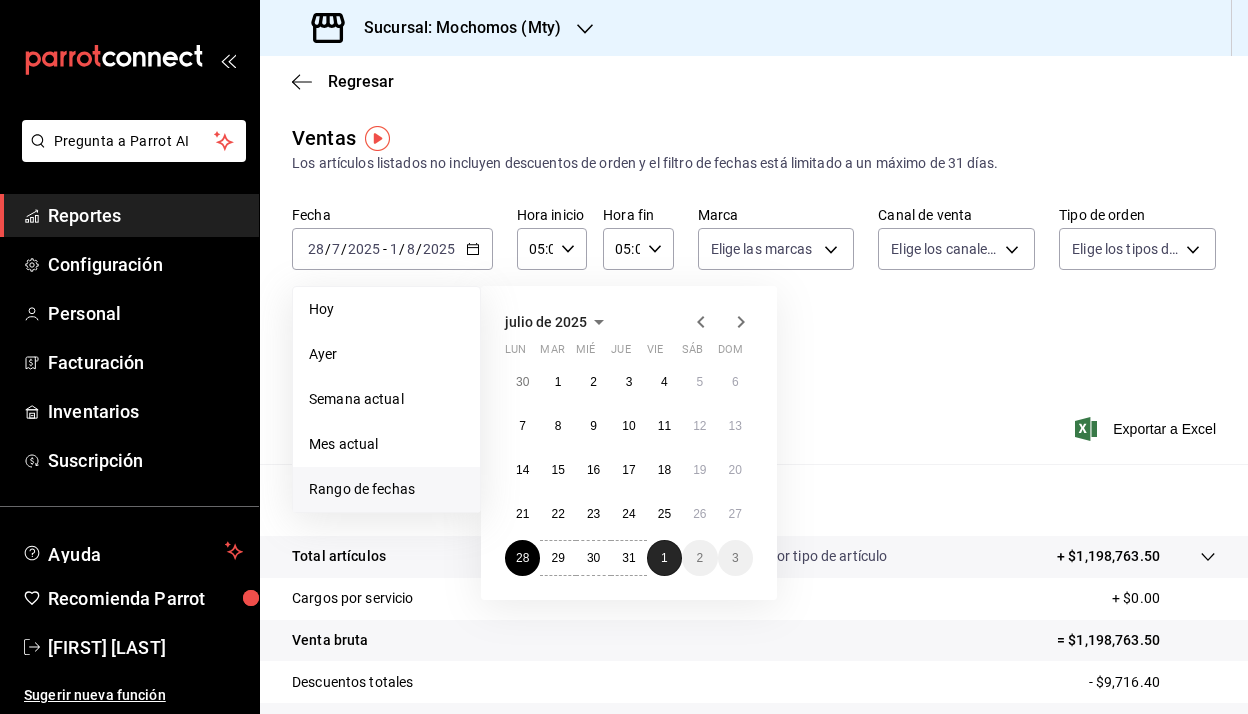click on "1" at bounding box center (664, 558) 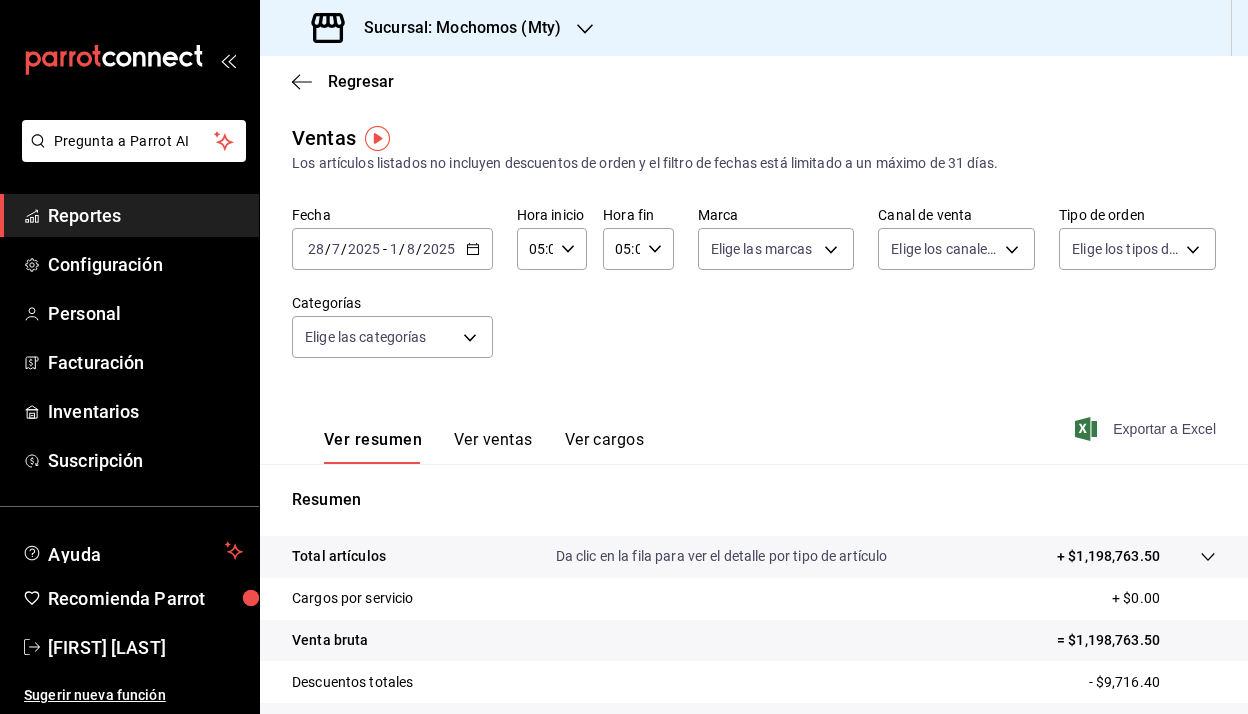 click on "Exportar a Excel" at bounding box center [1147, 429] 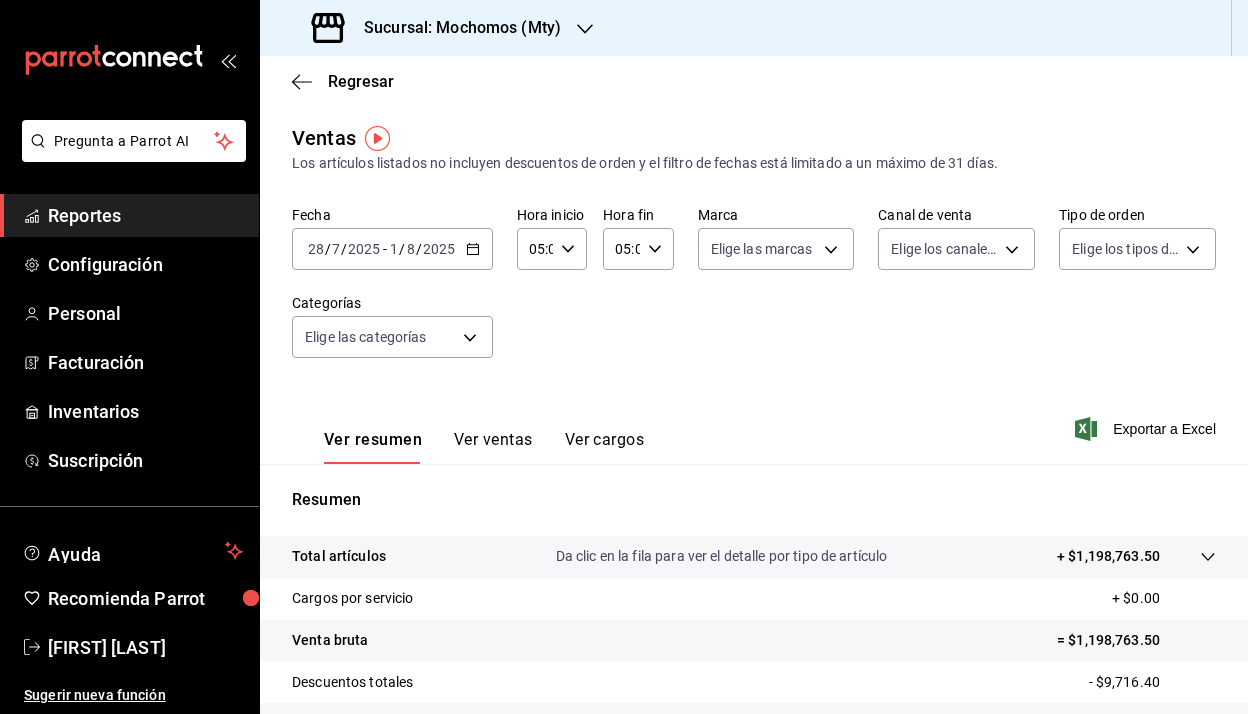 click 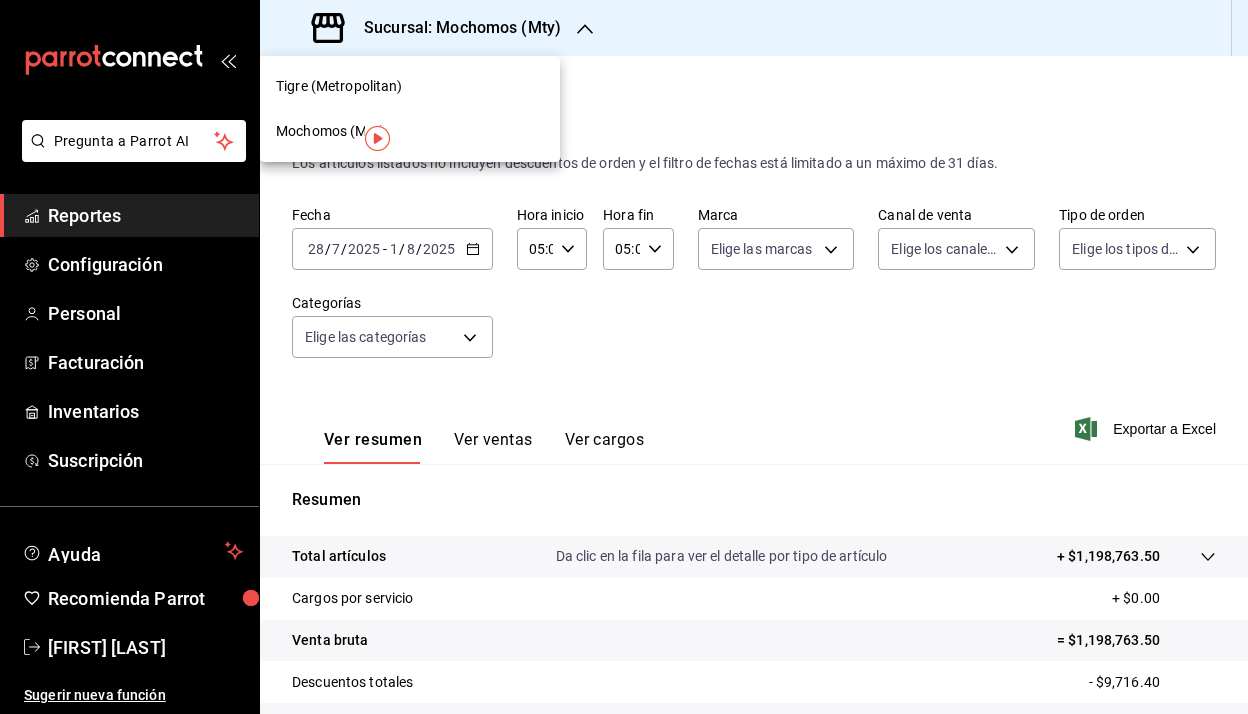 click at bounding box center [624, 357] 